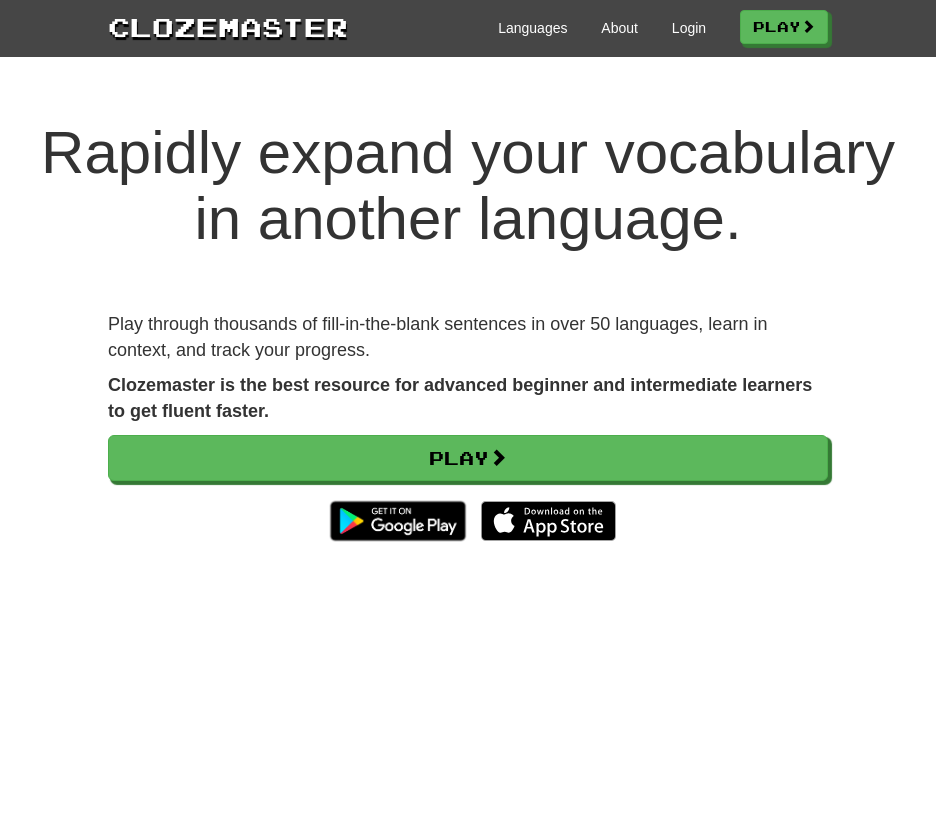 scroll, scrollTop: 0, scrollLeft: 0, axis: both 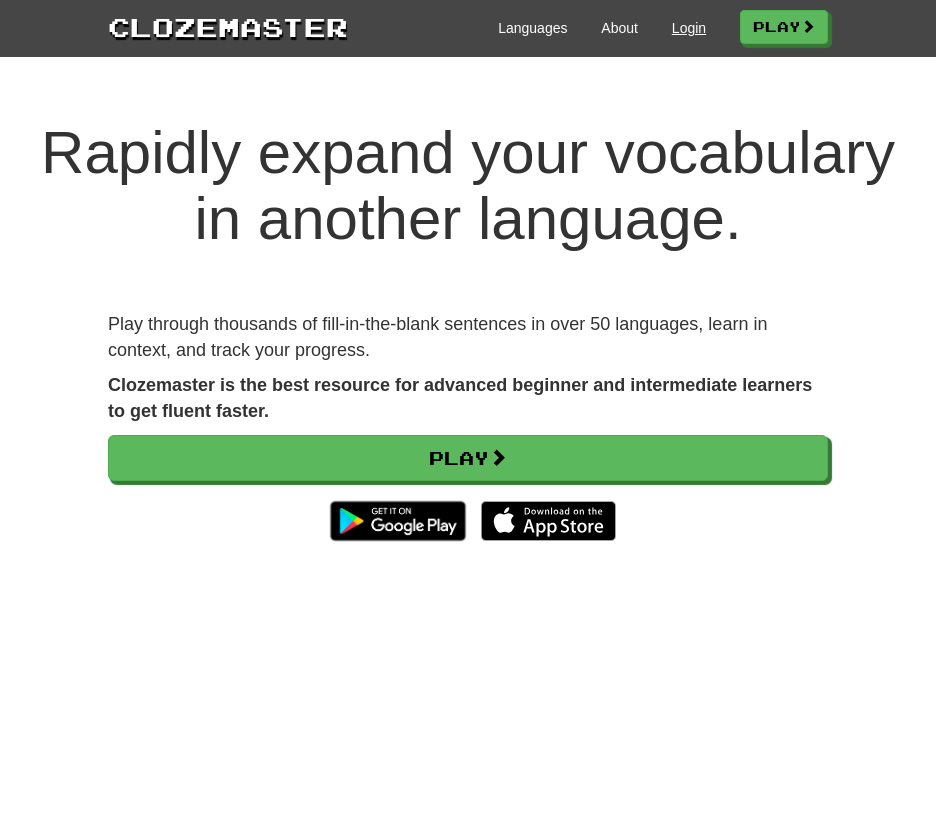 click on "Login" at bounding box center [689, 28] 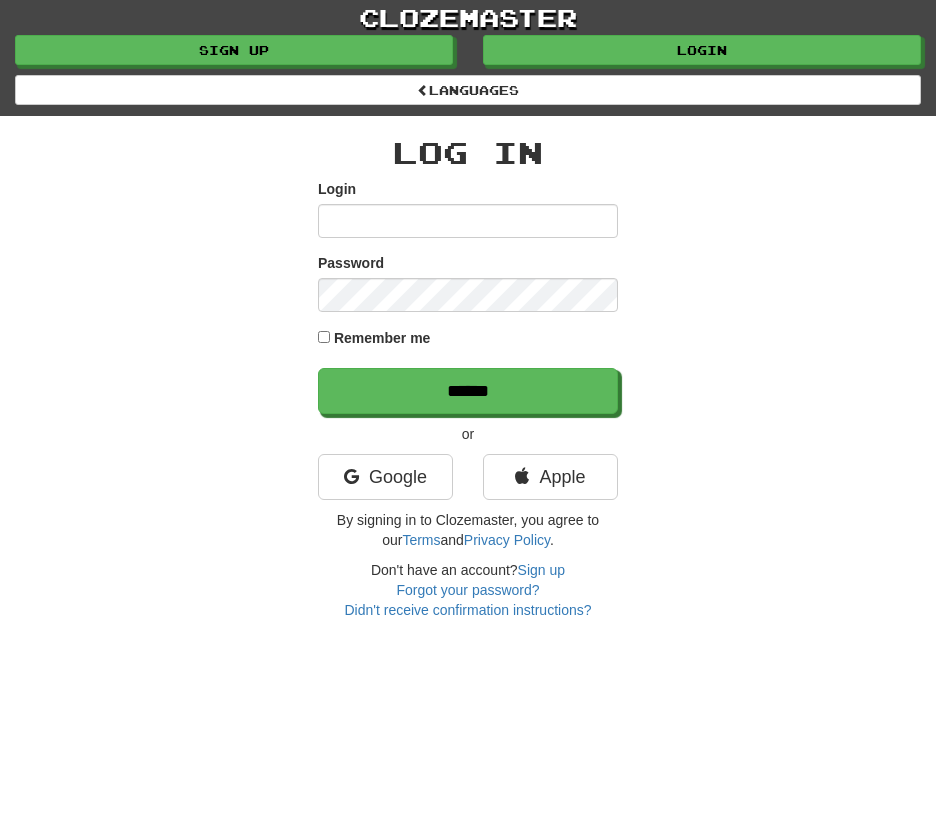 scroll, scrollTop: 0, scrollLeft: 0, axis: both 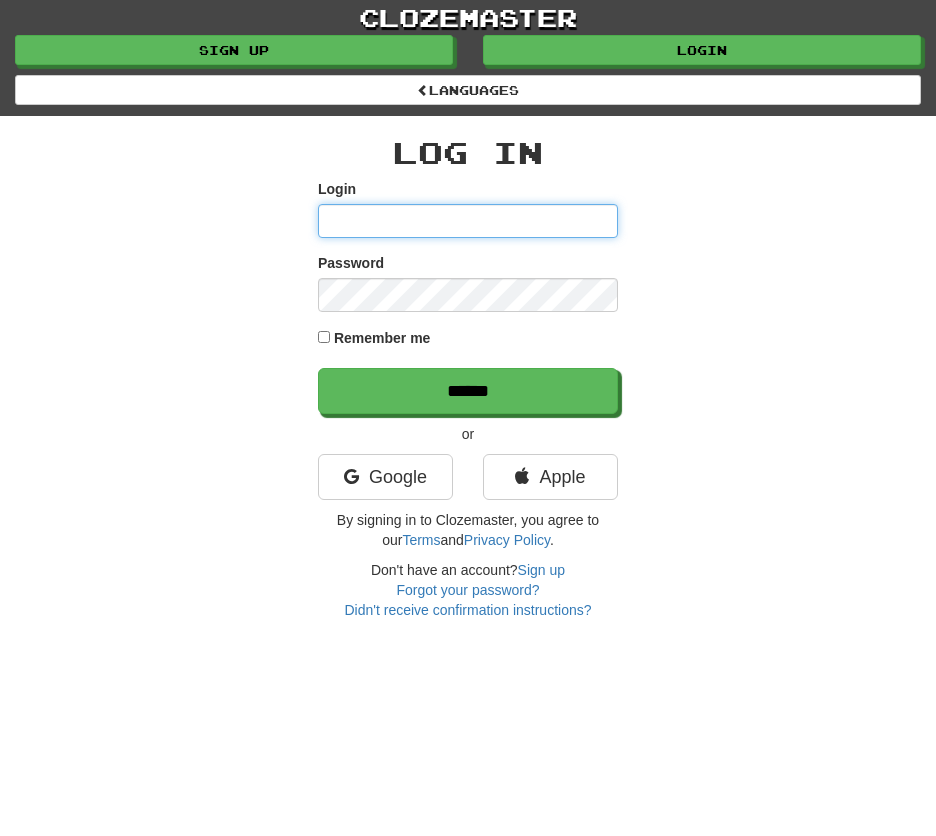 type on "*********" 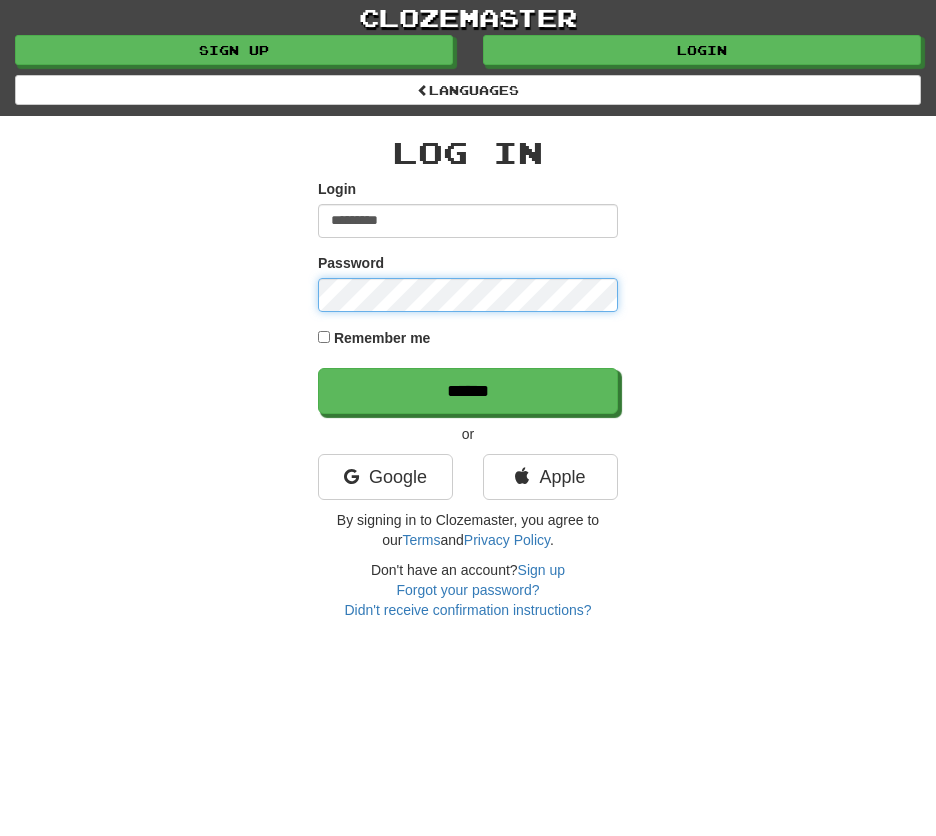 click on "******" at bounding box center [468, 391] 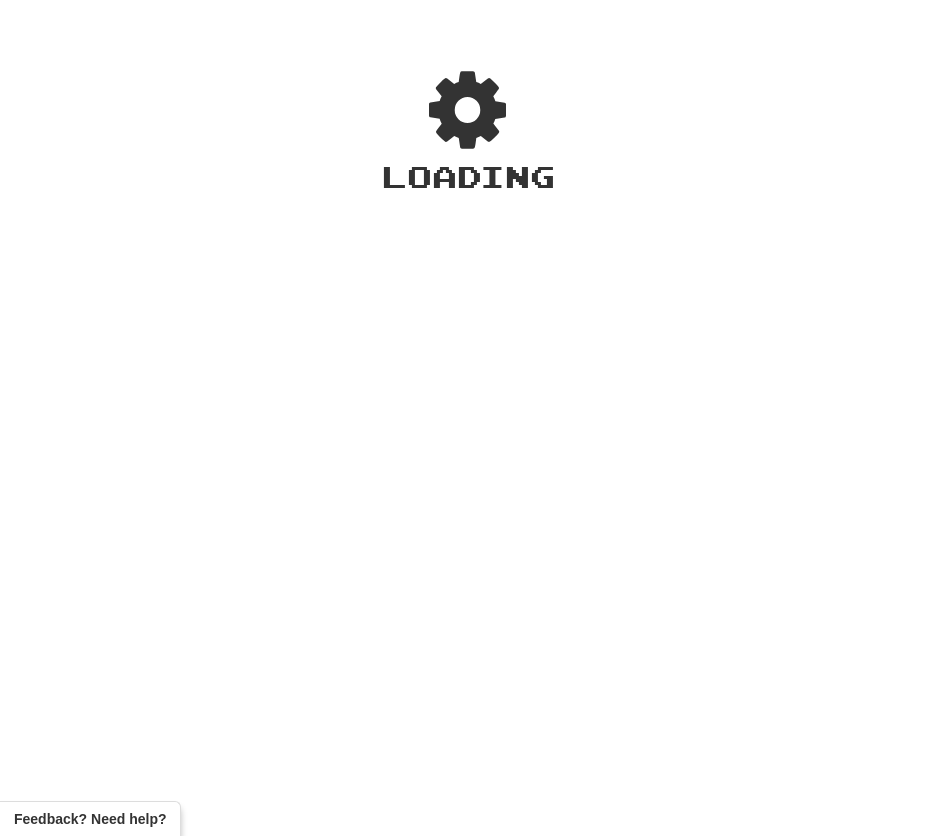 scroll, scrollTop: 0, scrollLeft: 0, axis: both 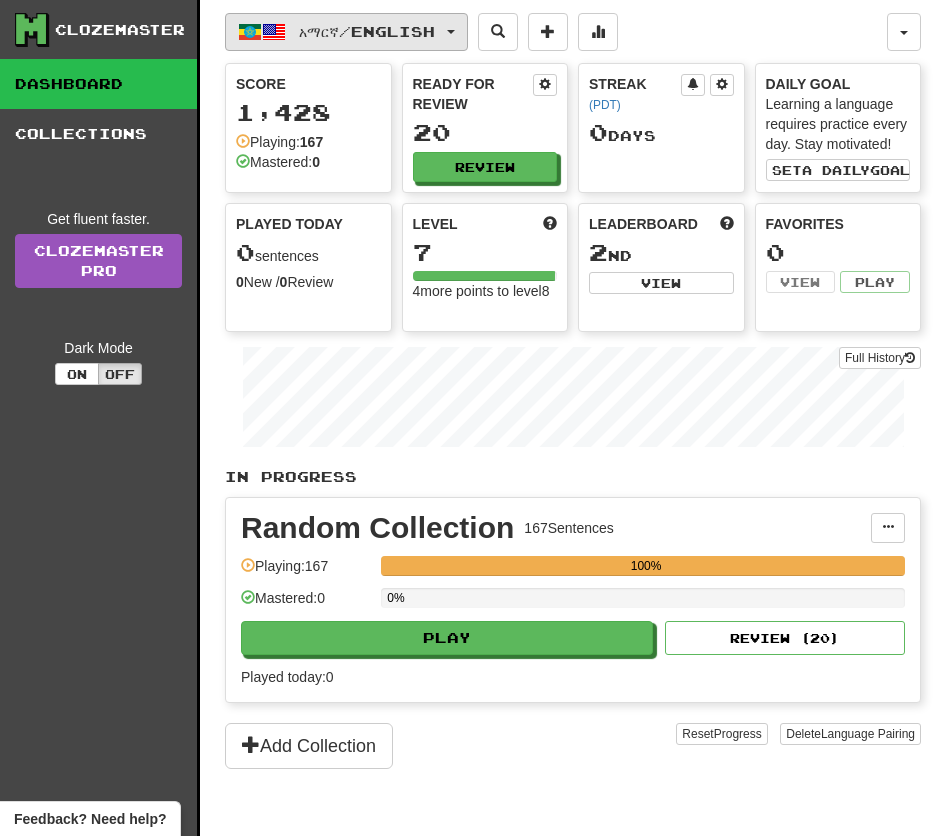 click on "አማርኛ  /  English" at bounding box center (346, 32) 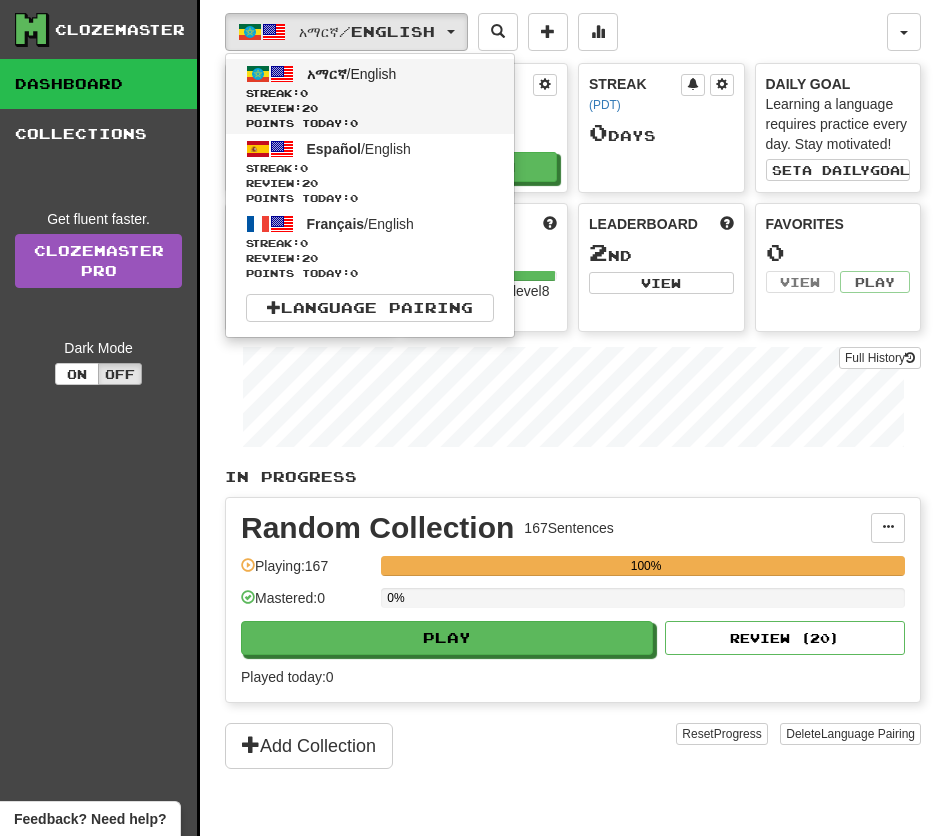 click on "Points today:  0" at bounding box center (370, 123) 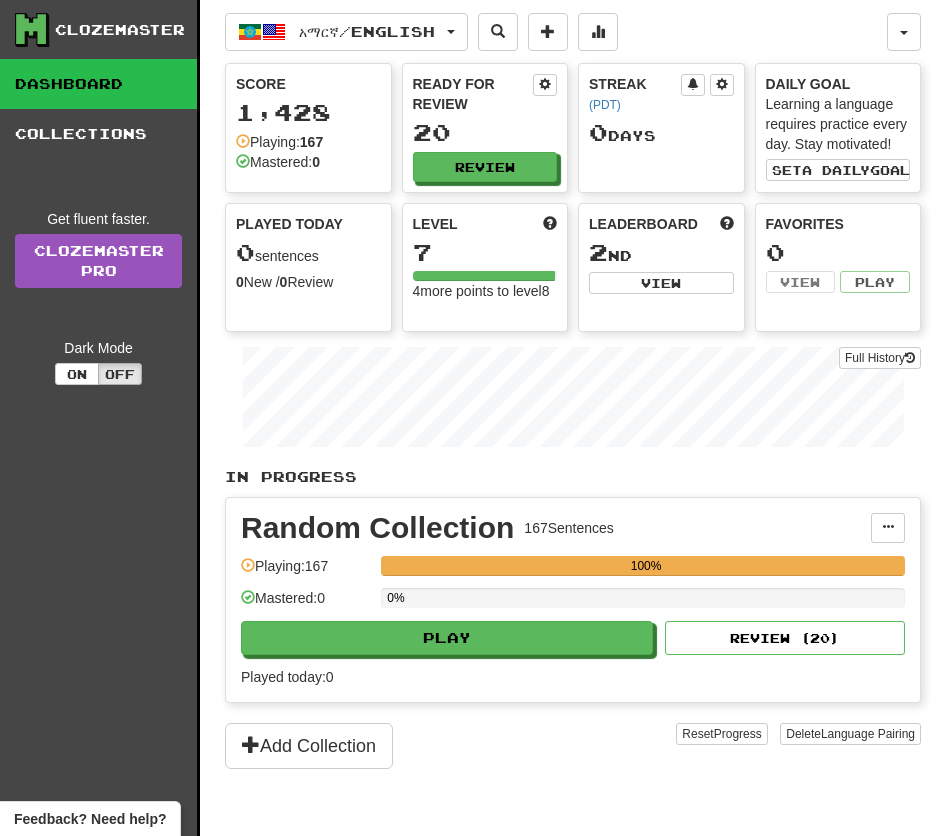 scroll, scrollTop: 0, scrollLeft: 0, axis: both 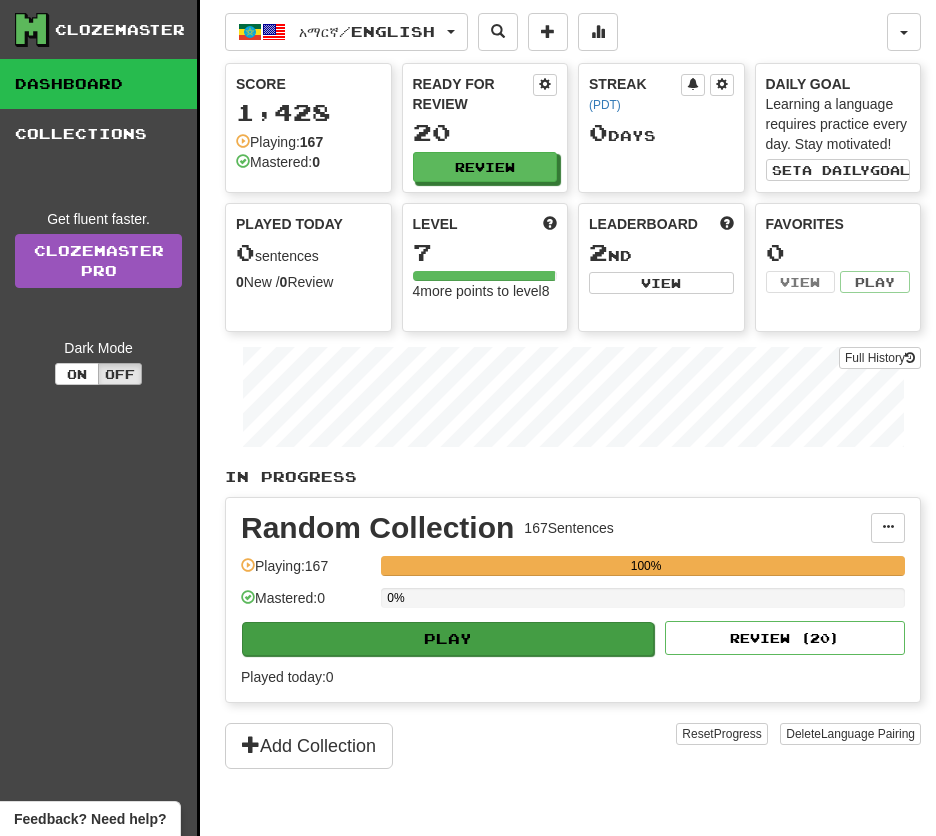 click on "Play" at bounding box center (448, 639) 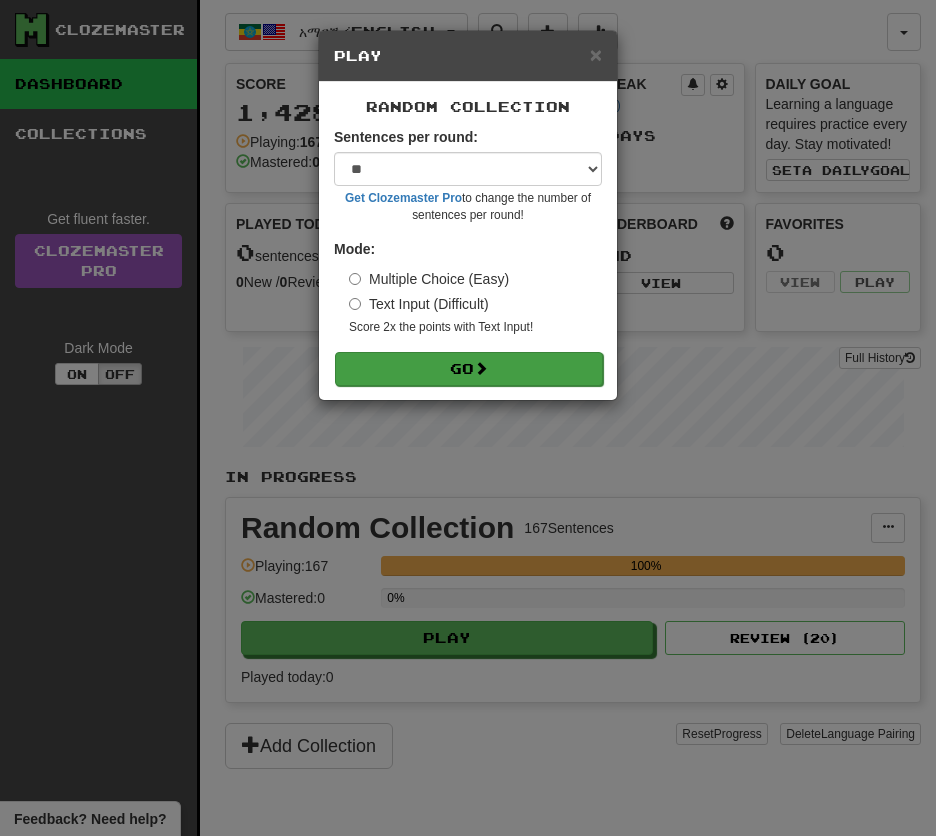 click on "Go" at bounding box center (469, 369) 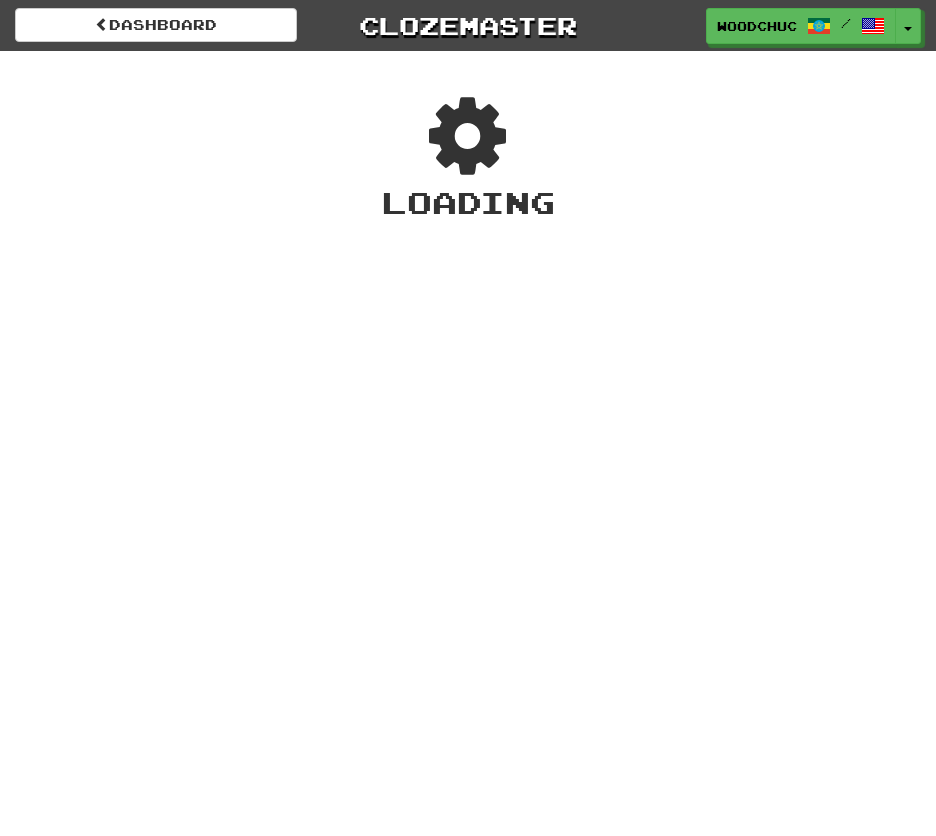 scroll, scrollTop: 0, scrollLeft: 0, axis: both 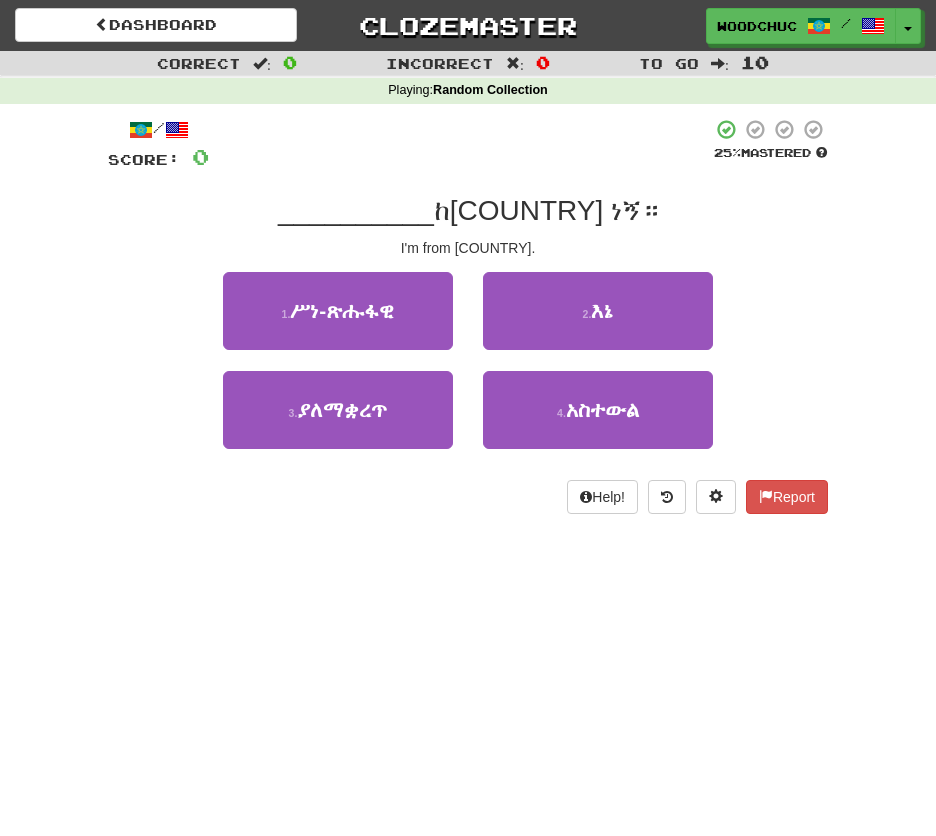 click on "Dashboard
Clozemaster
woodchuck
/
Toggle Dropdown
Dashboard
Leaderboard
Activity Feed
Notifications
Profile
Discussions
አማርኛ
/
English
Streak:
0
Review:
20
Points Today: 0
Español
/
English
Streak:
0
Review:
20
Points Today: 0
Français
/
English
Streak:
0
Review:
20
Points Today: 0
Languages
Account
Logout
woodchuck
/
Toggle Dropdown
Dashboard
Leaderboard
Activity Feed
Notifications
Profile
Discussions
አማርኛ
/
English
Streak:
0
Review:
20
Points Today: 0
Español
/
English
Streak:
0
Review:
20
Points Today: 0
Français
/" at bounding box center [468, 22] 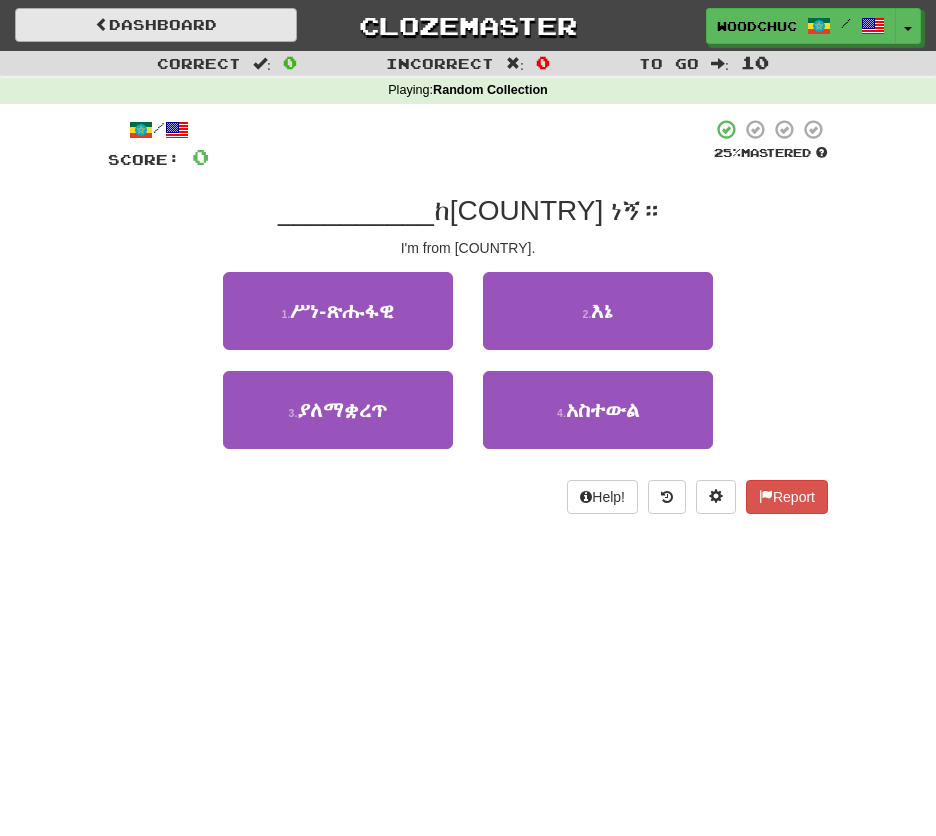 click on "Dashboard" at bounding box center (156, 25) 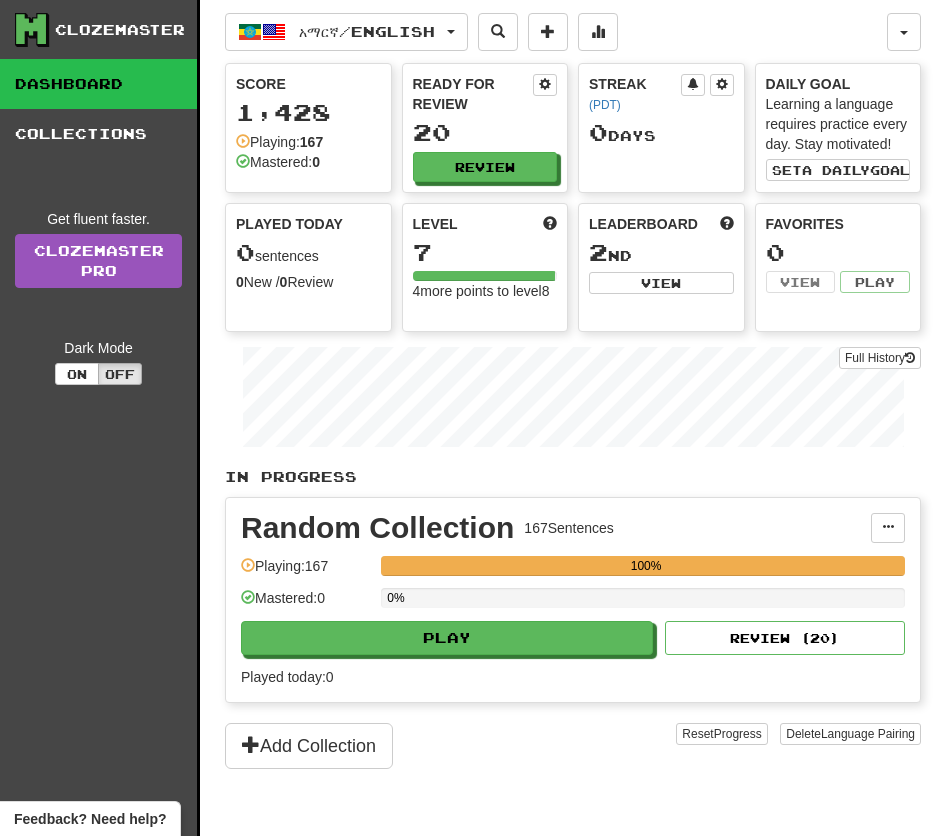 scroll, scrollTop: 0, scrollLeft: 0, axis: both 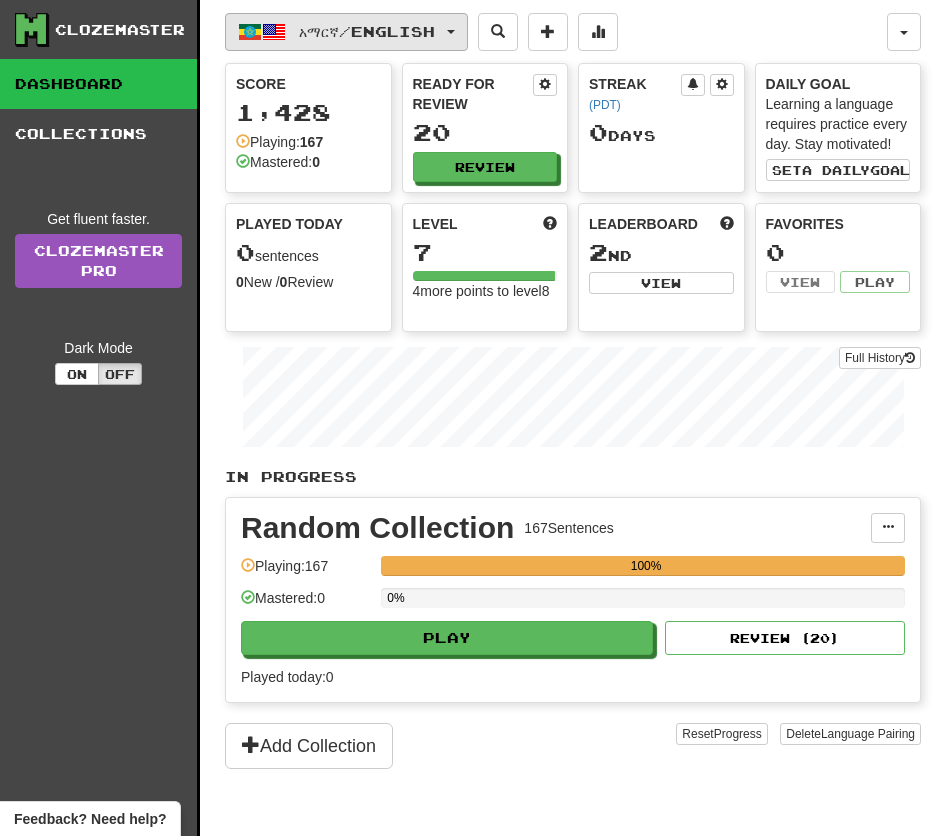 click on "አማርኛ  /  English" at bounding box center [367, 31] 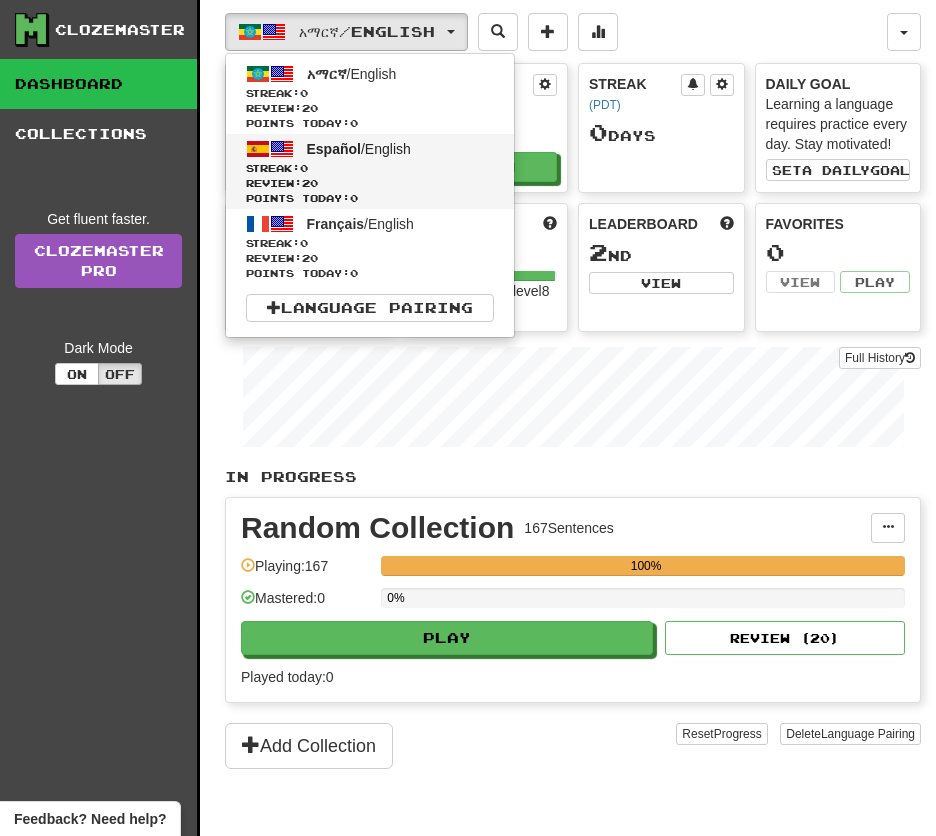click on "Review:  20" at bounding box center [370, 183] 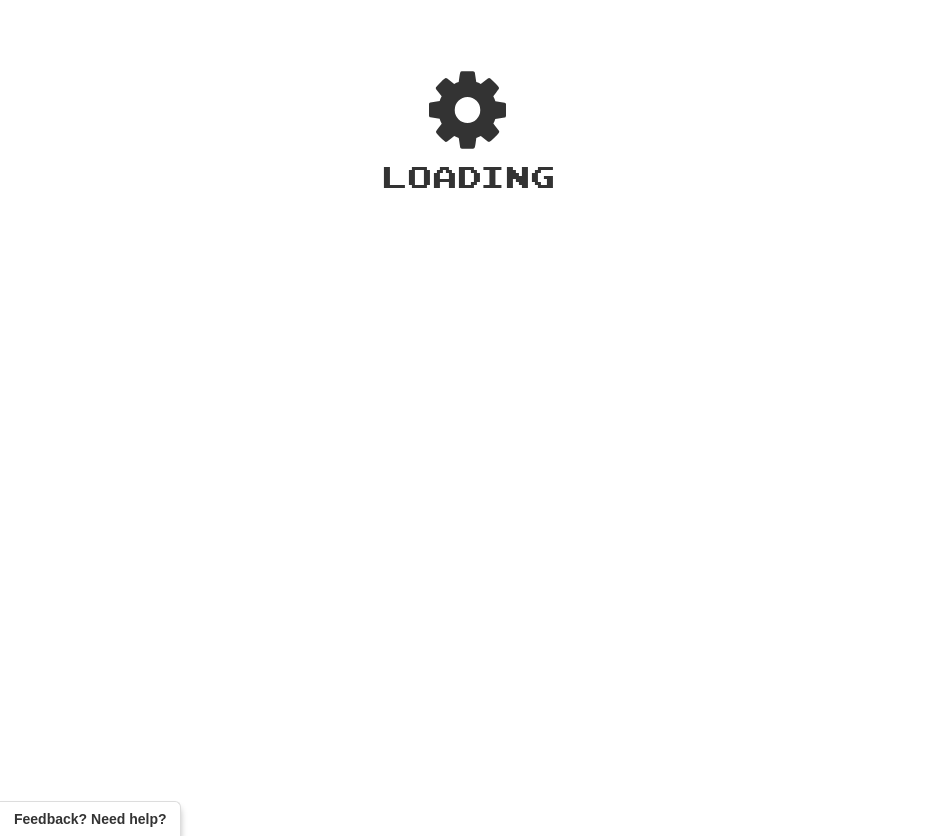 scroll, scrollTop: 0, scrollLeft: 0, axis: both 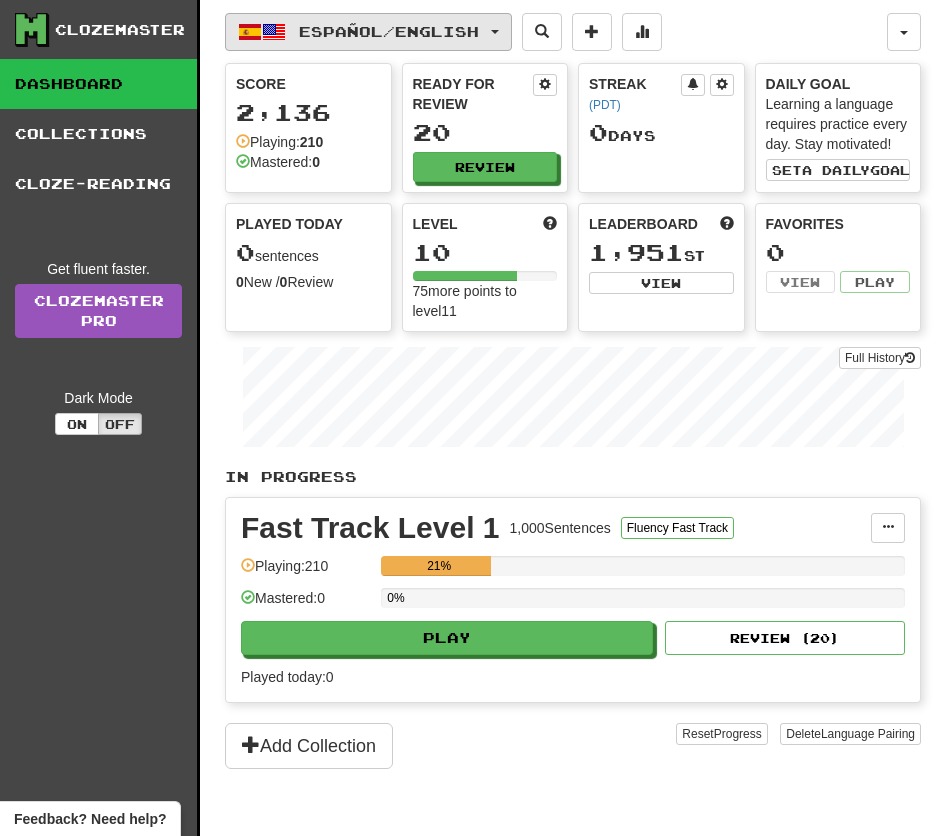 click on "Español  /  English" at bounding box center (389, 31) 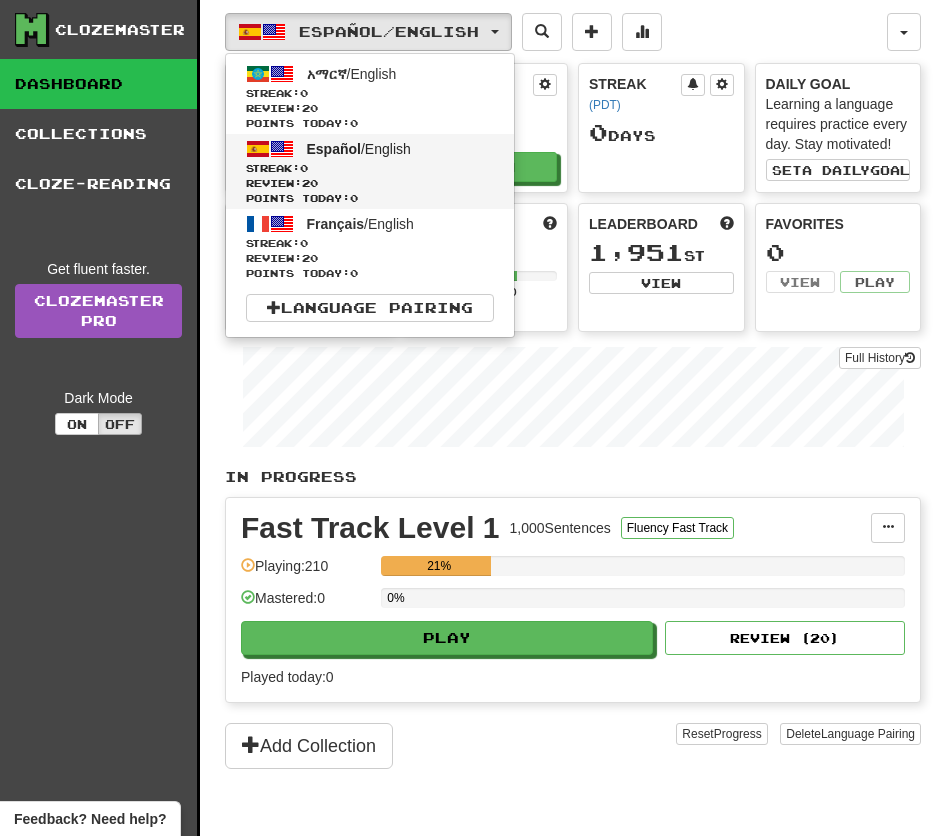 click on "Review:  20" at bounding box center [370, 183] 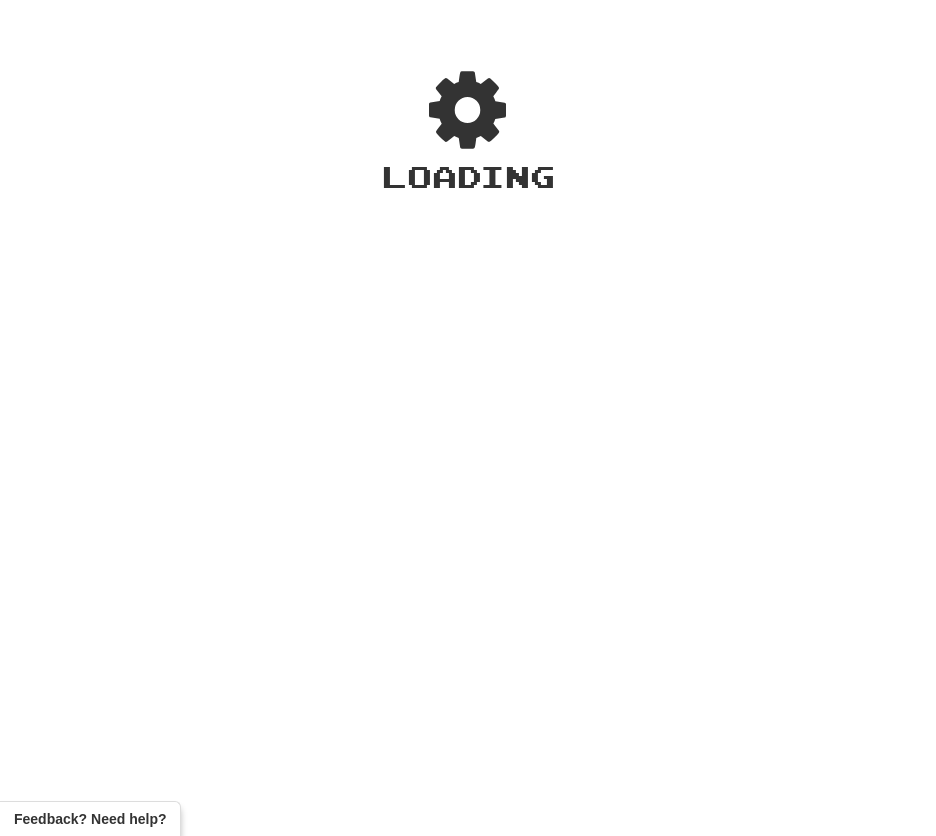 scroll, scrollTop: 0, scrollLeft: 0, axis: both 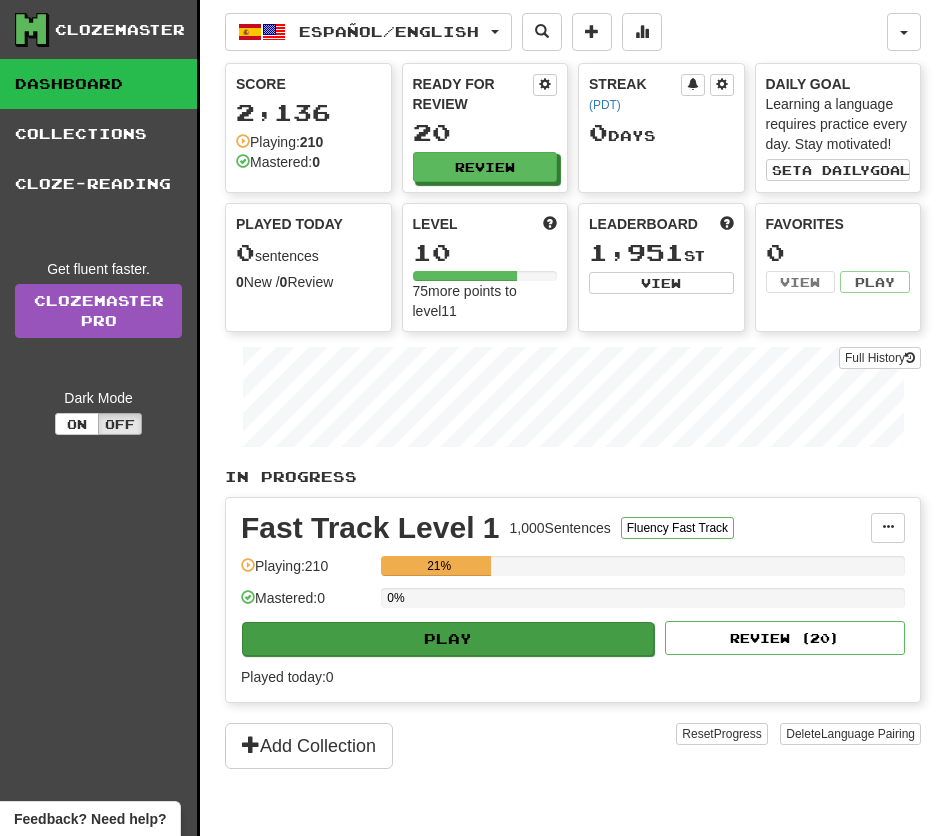 click on "Play" at bounding box center (448, 639) 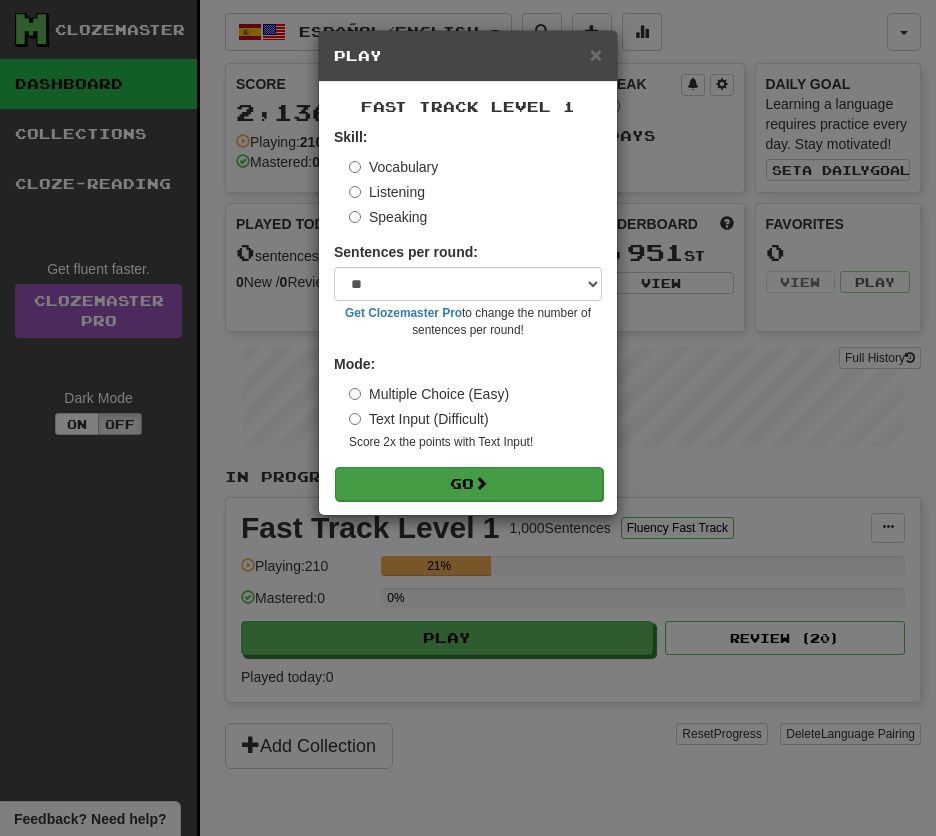 click on "Go" at bounding box center (469, 484) 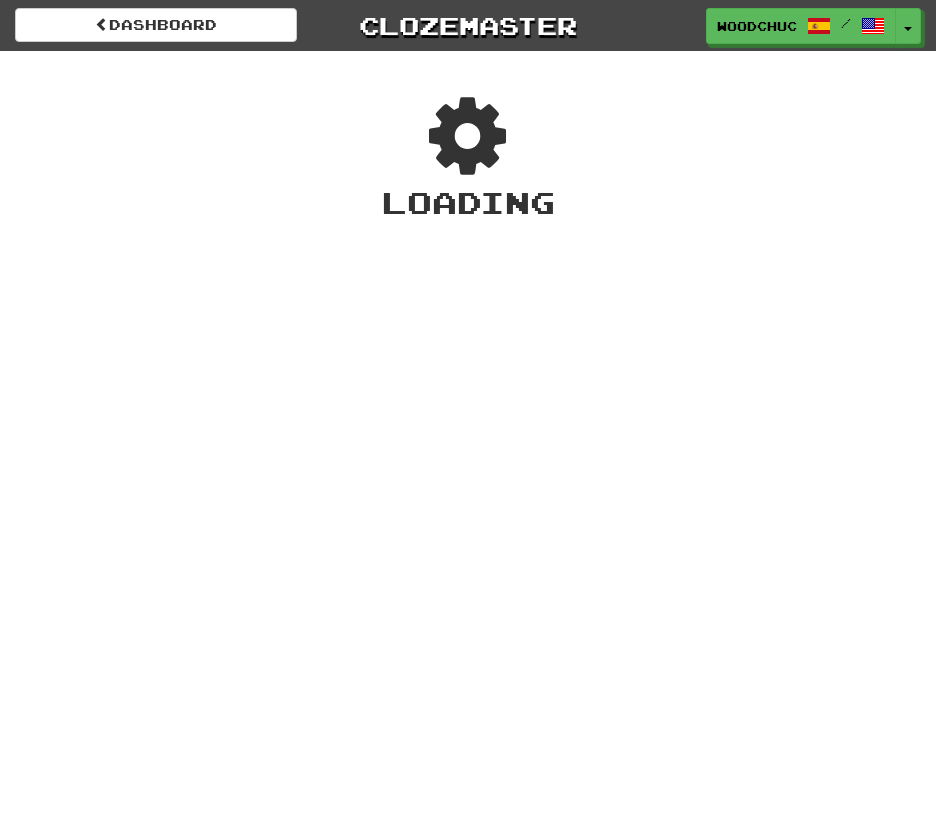 scroll, scrollTop: 0, scrollLeft: 0, axis: both 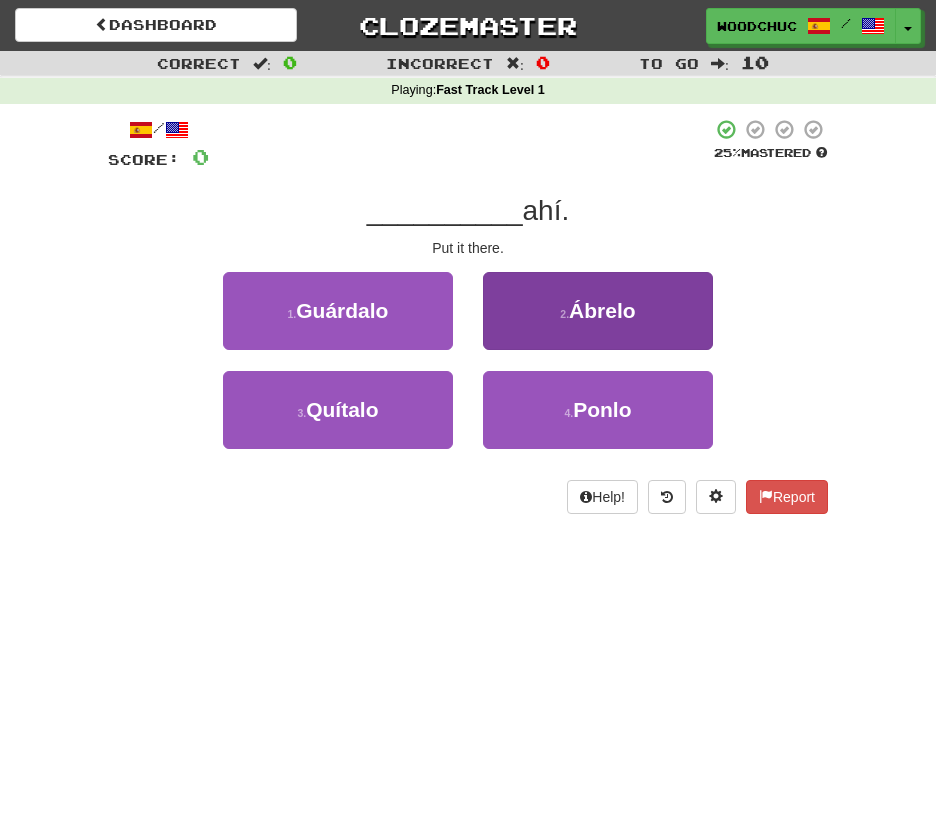 click on "2 .  Ábrelo" at bounding box center [598, 311] 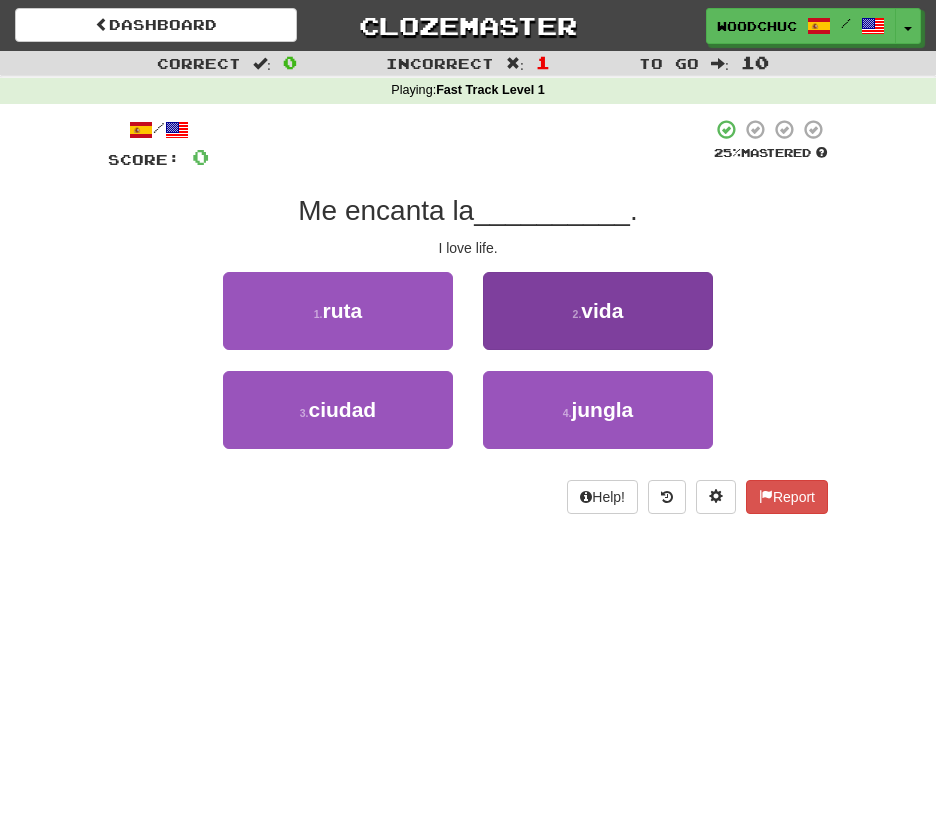 click on "2 .  vida" at bounding box center [598, 311] 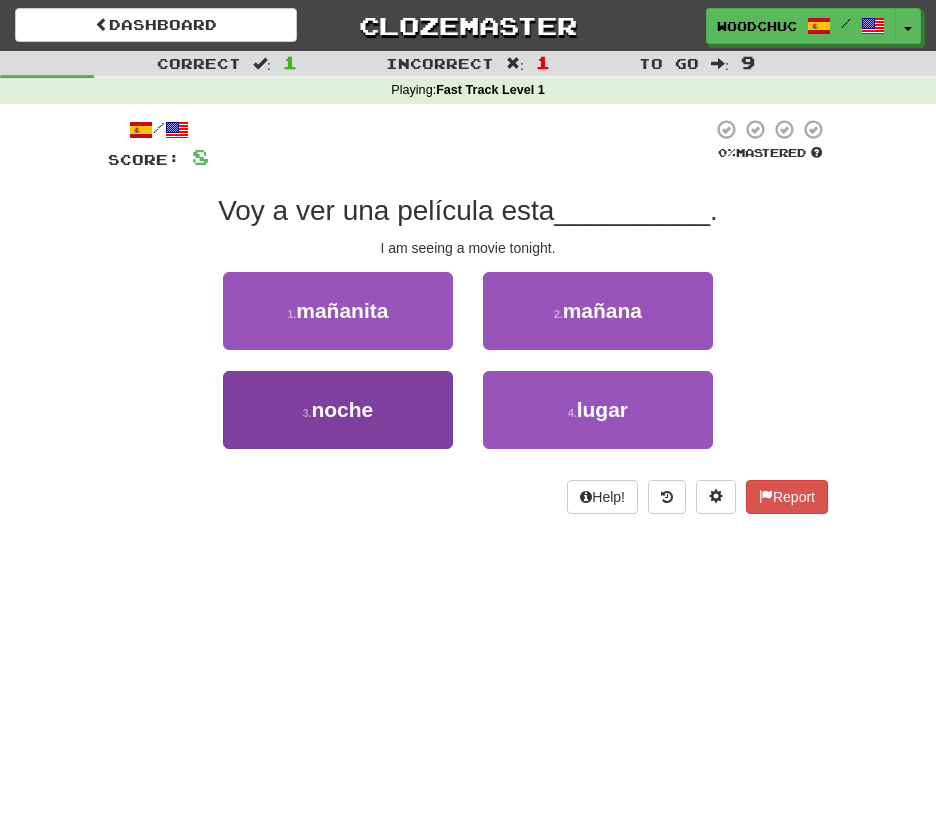 click on "3 .  noche" at bounding box center [338, 410] 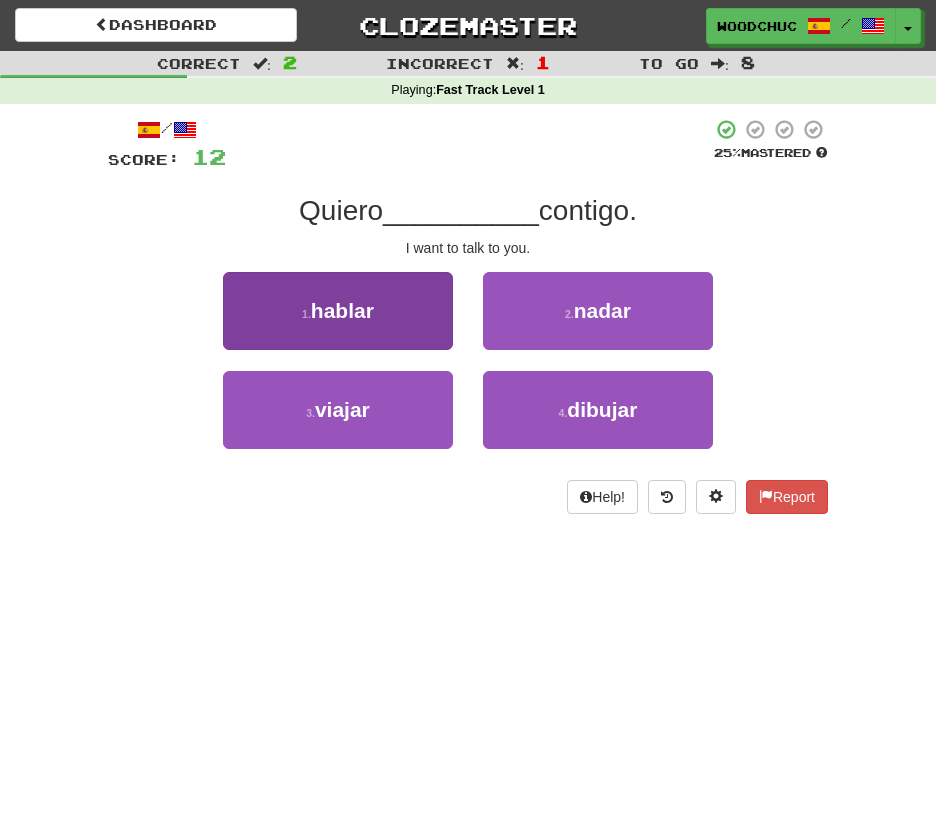 click on "1 .  hablar" at bounding box center [338, 311] 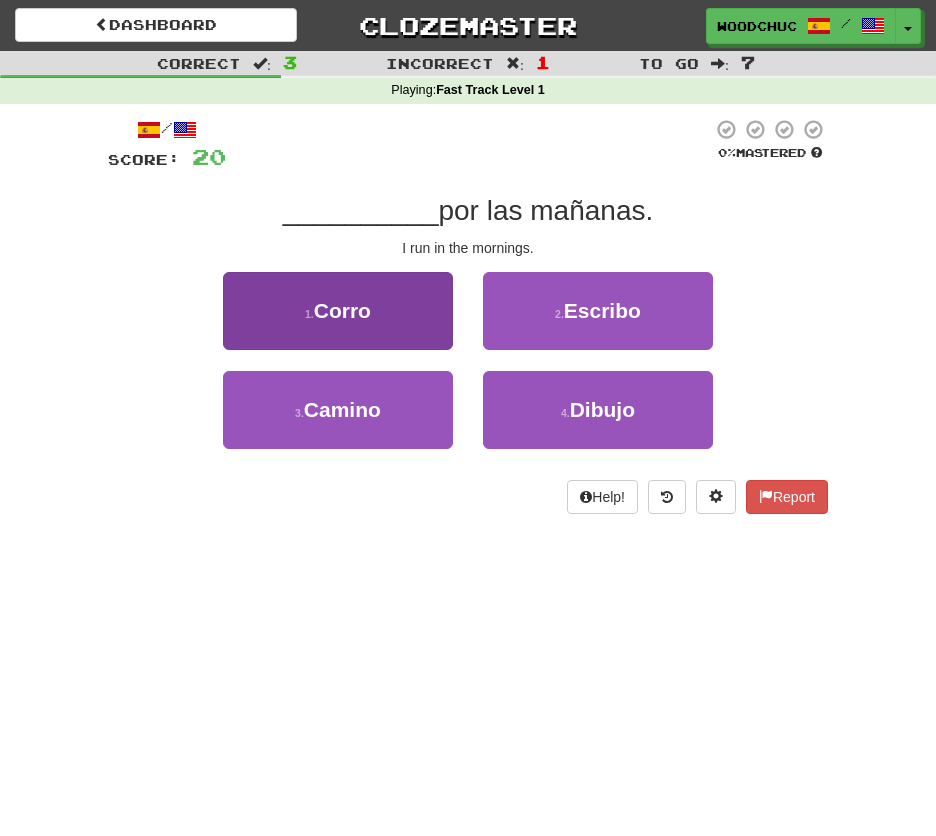 click on "1 .  Corro" at bounding box center (338, 311) 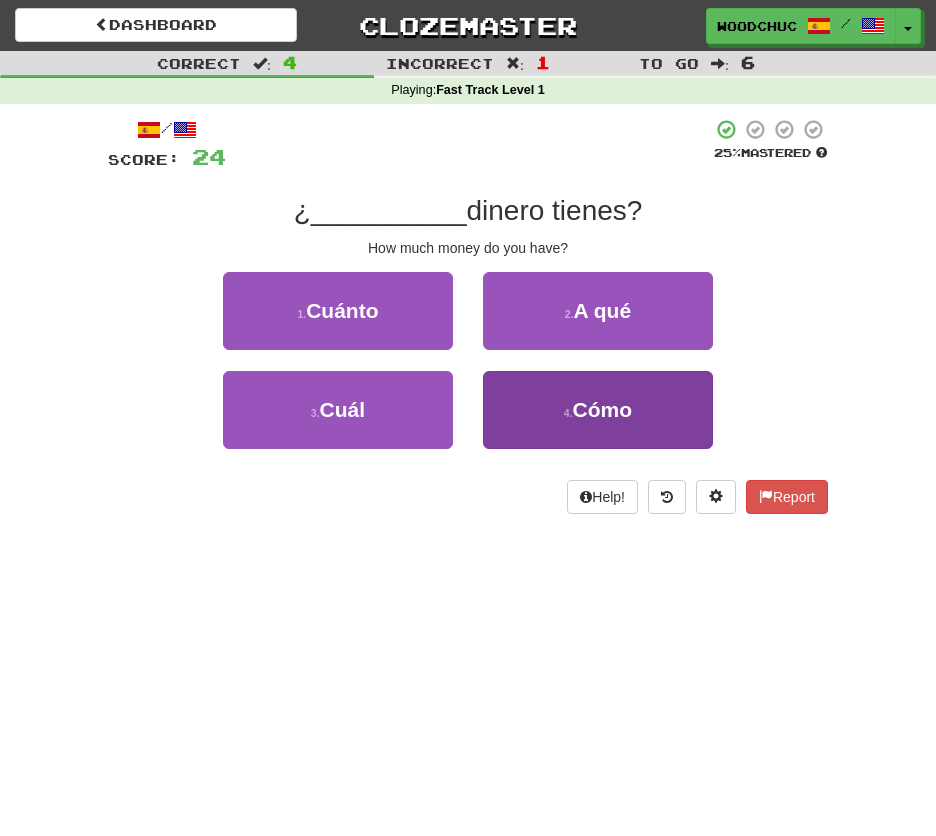 click on "4 .  Cómo" at bounding box center (598, 410) 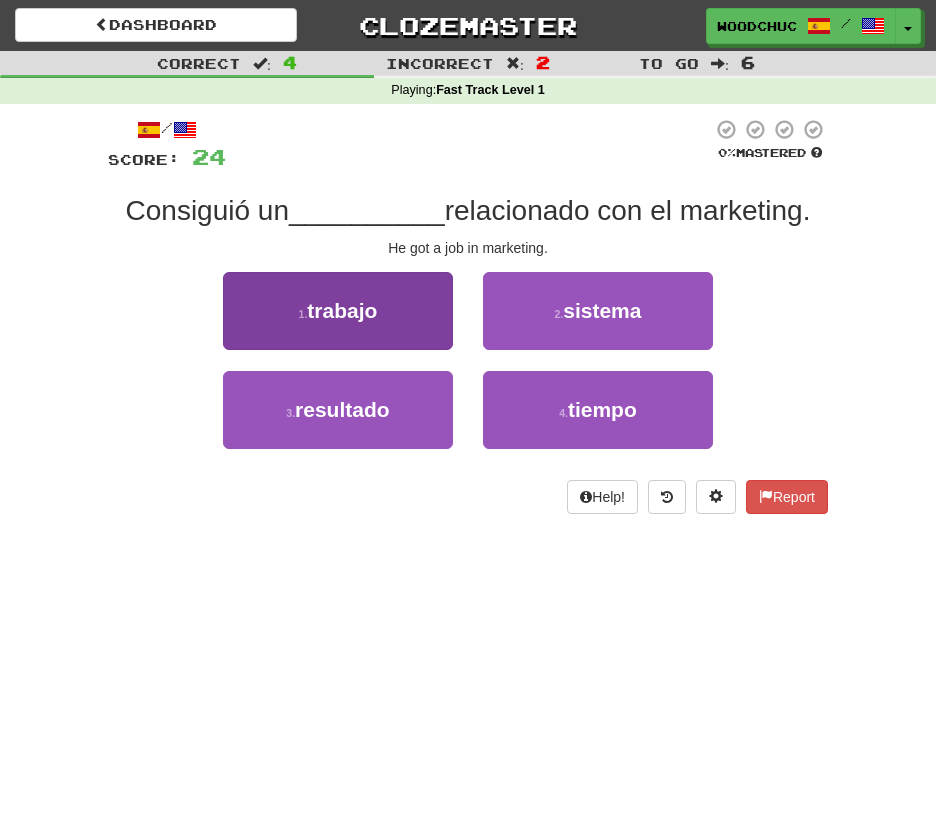 click on "1 .  trabajo" at bounding box center [338, 311] 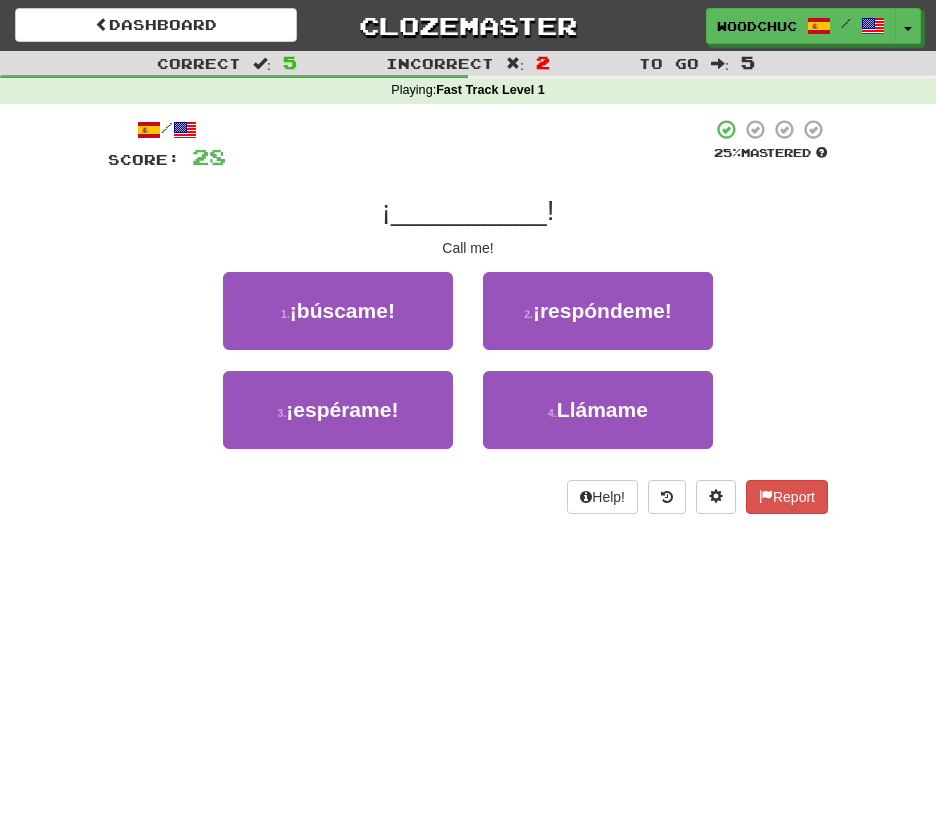 click on "3 .  ¡espérame!" at bounding box center [338, 420] 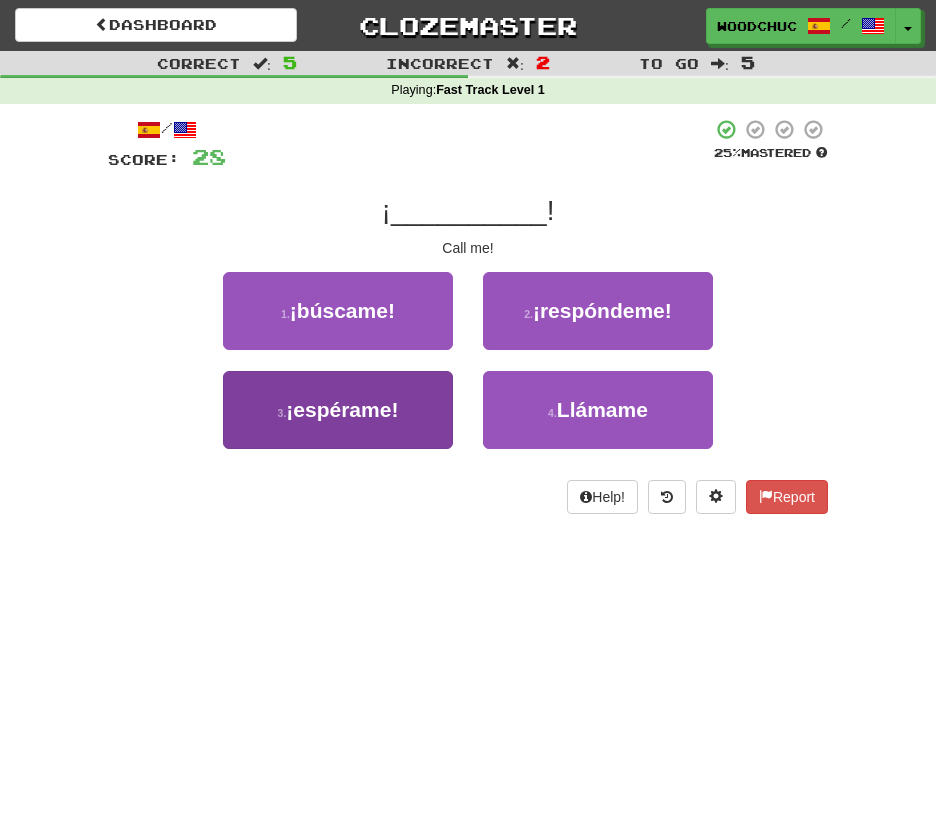 click on "3 .  ¡espérame!" at bounding box center [338, 410] 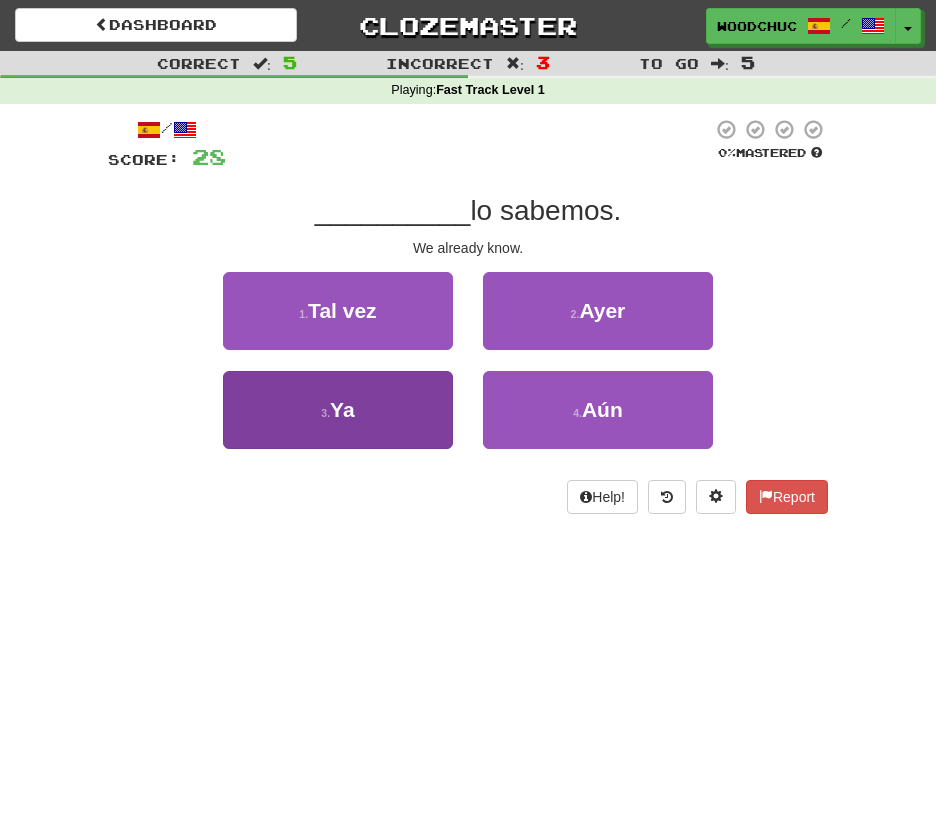 click on "3 .  Ya" at bounding box center (338, 410) 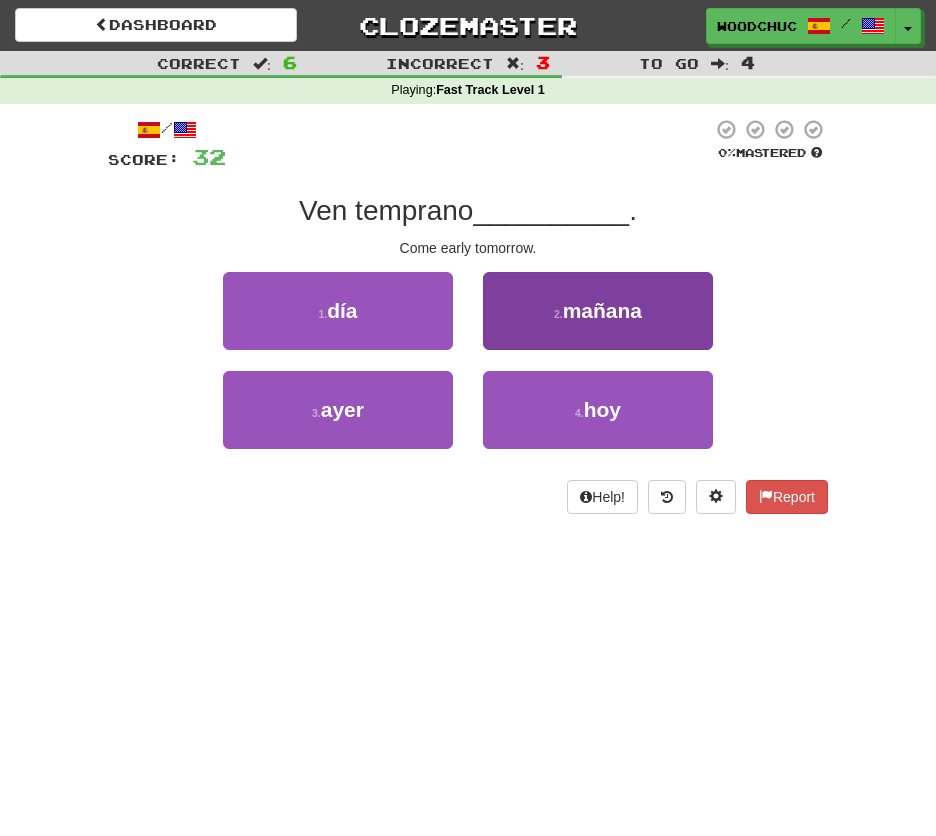 click on "2 .  mañana" at bounding box center (598, 311) 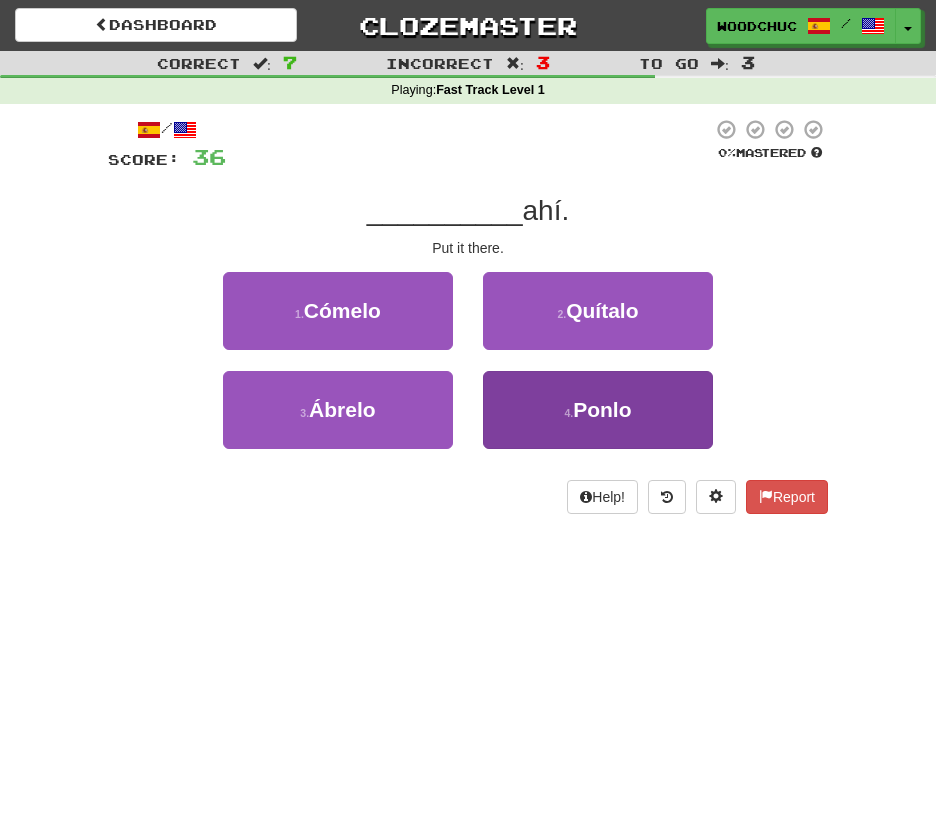 click on "4 .  Ponlo" at bounding box center (598, 410) 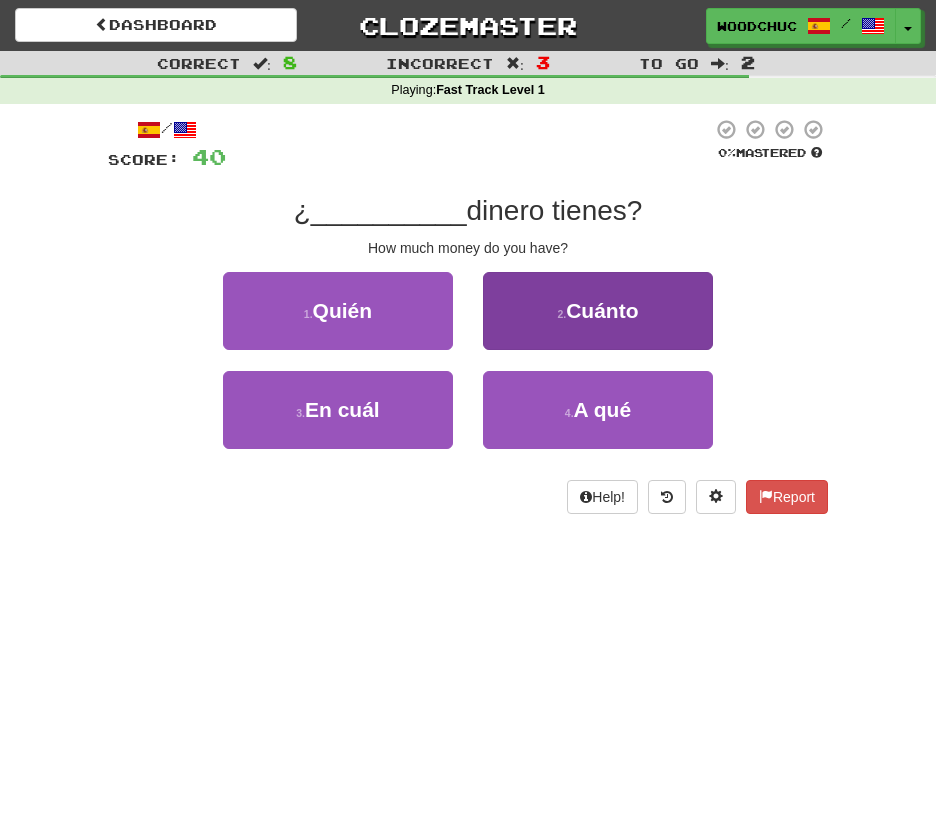 click on "2 .  Cuánto" at bounding box center (598, 311) 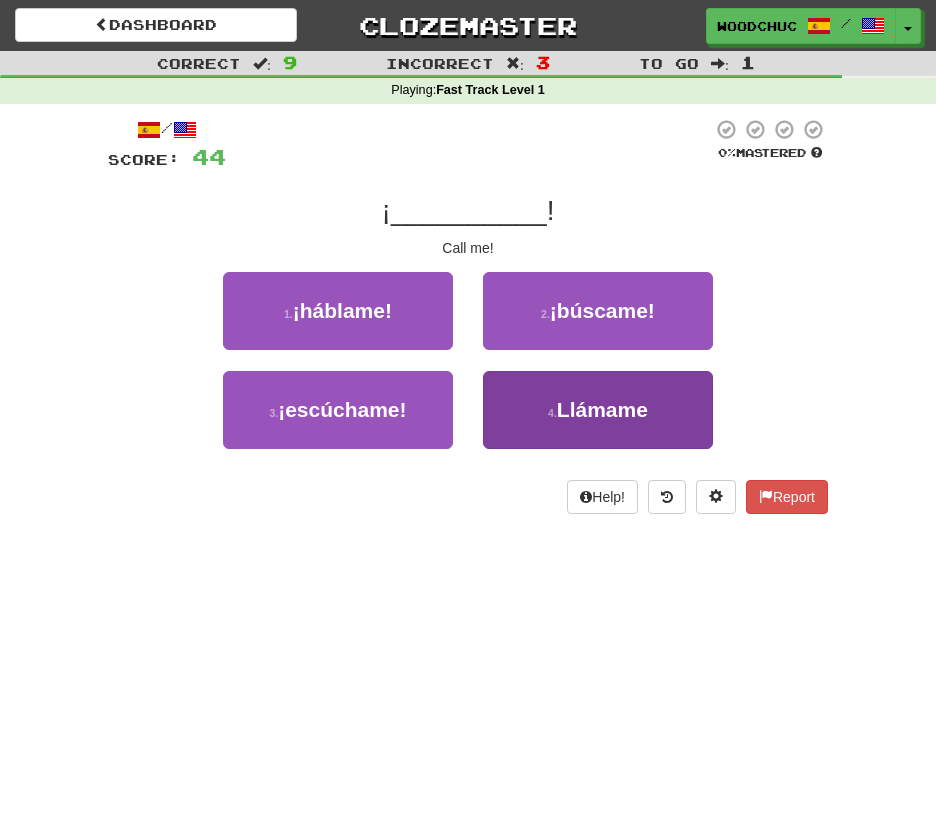 click on "4 .  Llámame" at bounding box center (598, 410) 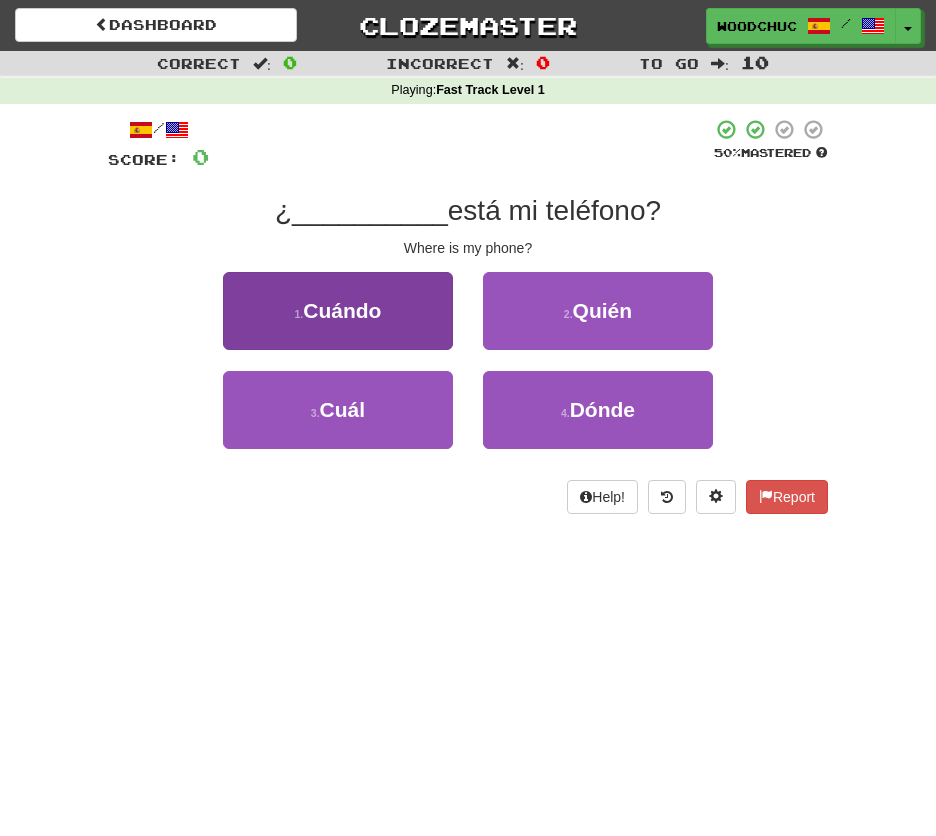 click on "1 .  Cuándo" at bounding box center [338, 311] 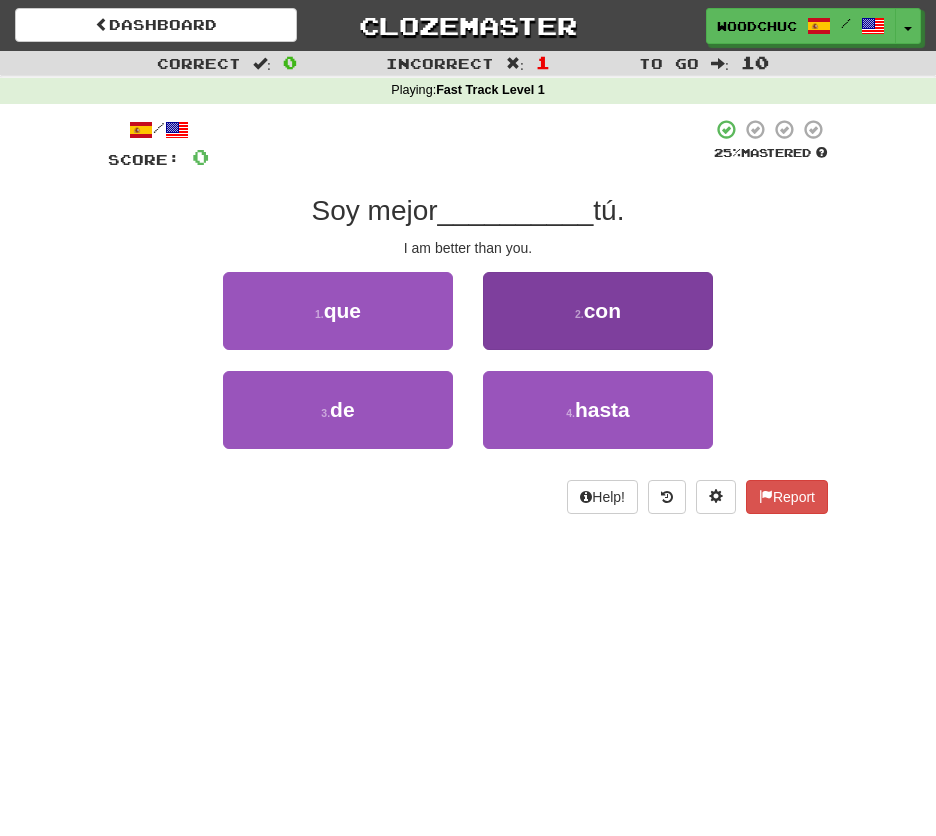 click on "2 .  con" at bounding box center [598, 311] 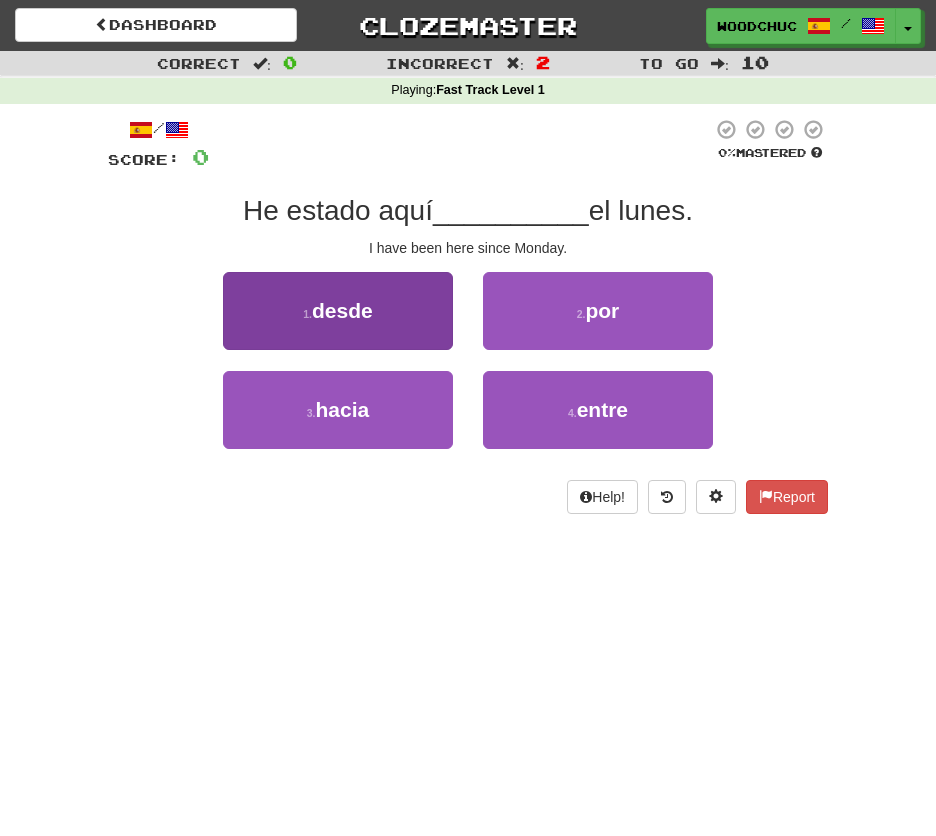 click on "1 .  desde" at bounding box center (338, 311) 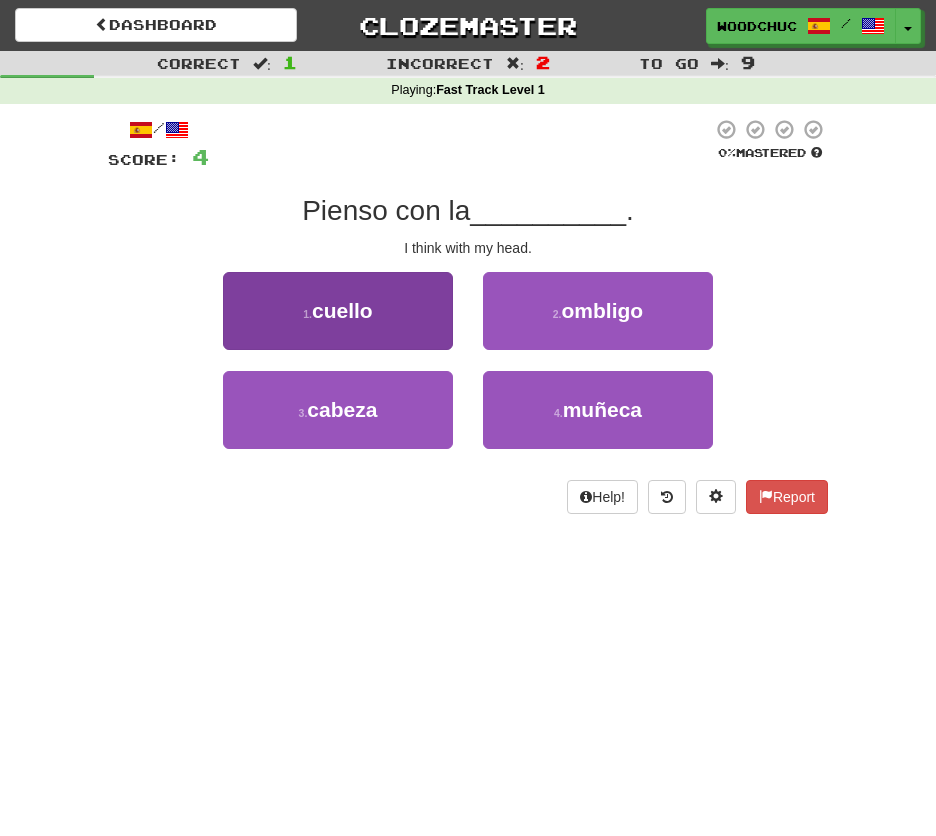 click on "cuello" at bounding box center (342, 310) 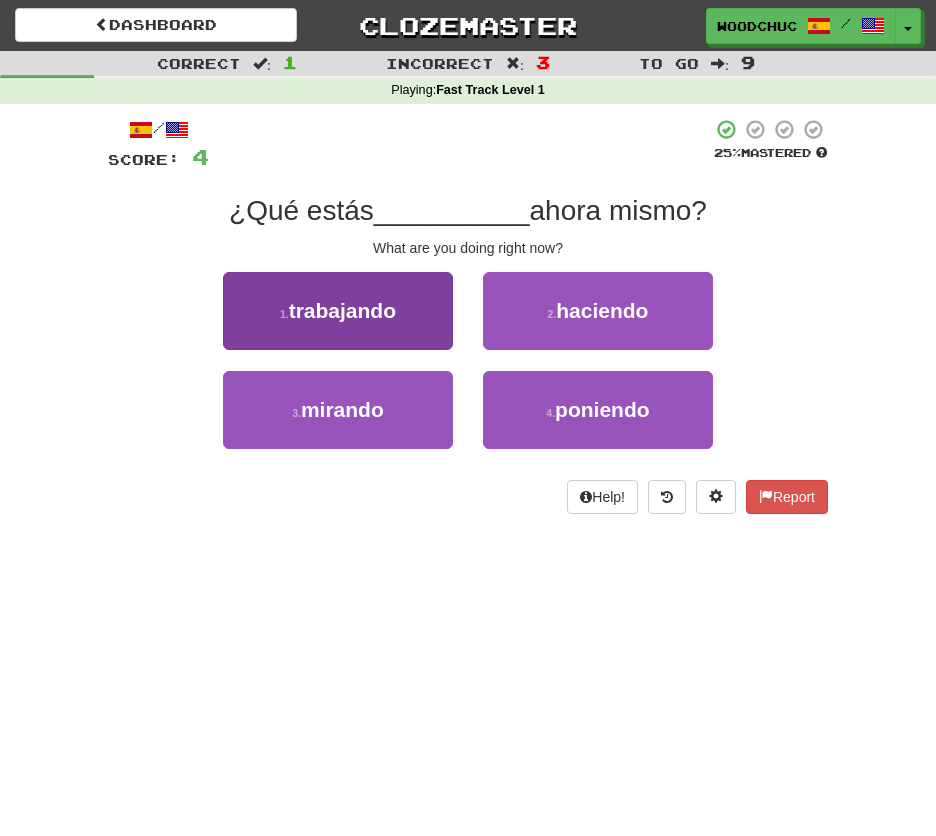 click on "1 .  trabajando" at bounding box center [338, 311] 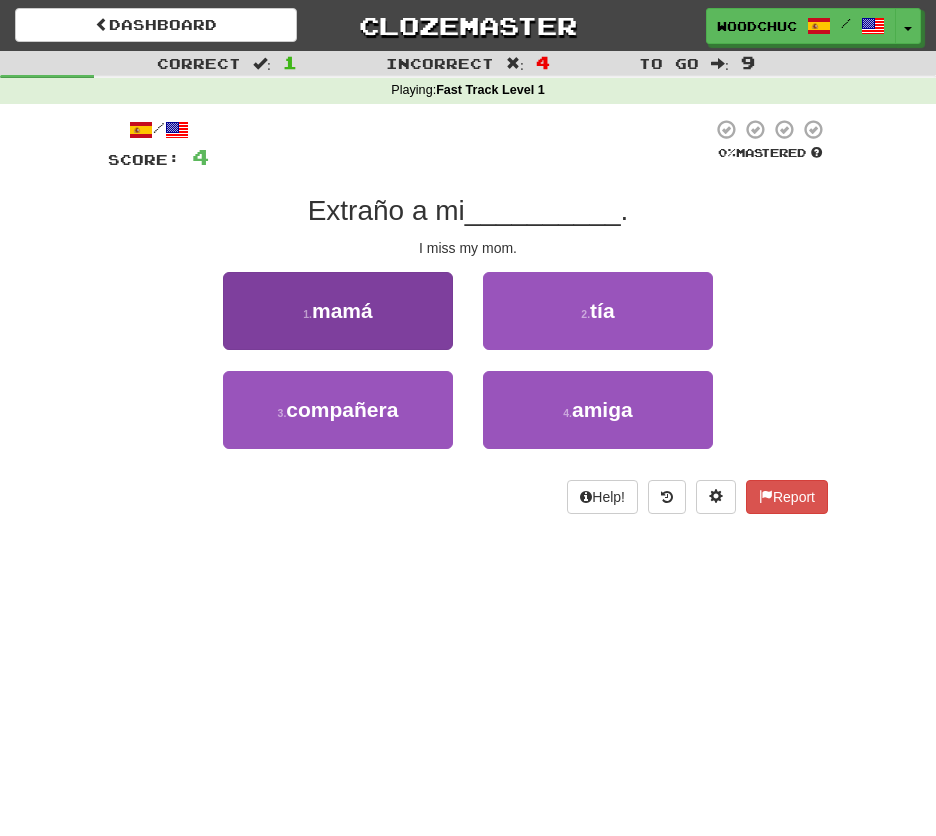 click on "1 .  mamá" at bounding box center [338, 311] 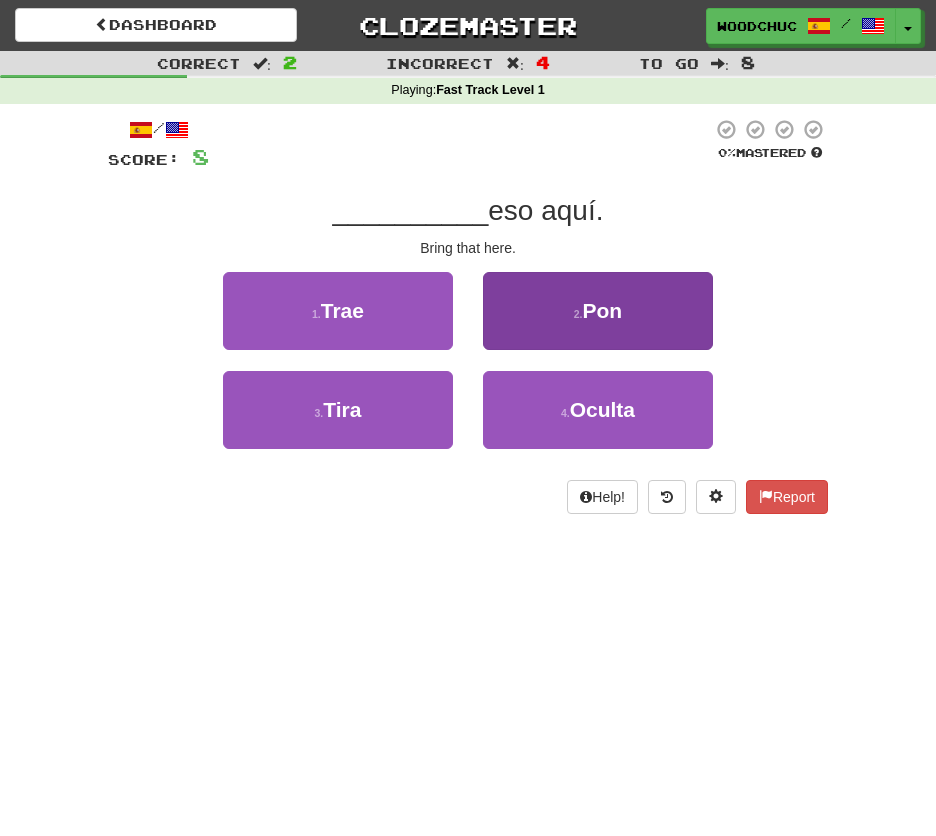 click on "2 .  Pon" at bounding box center (598, 311) 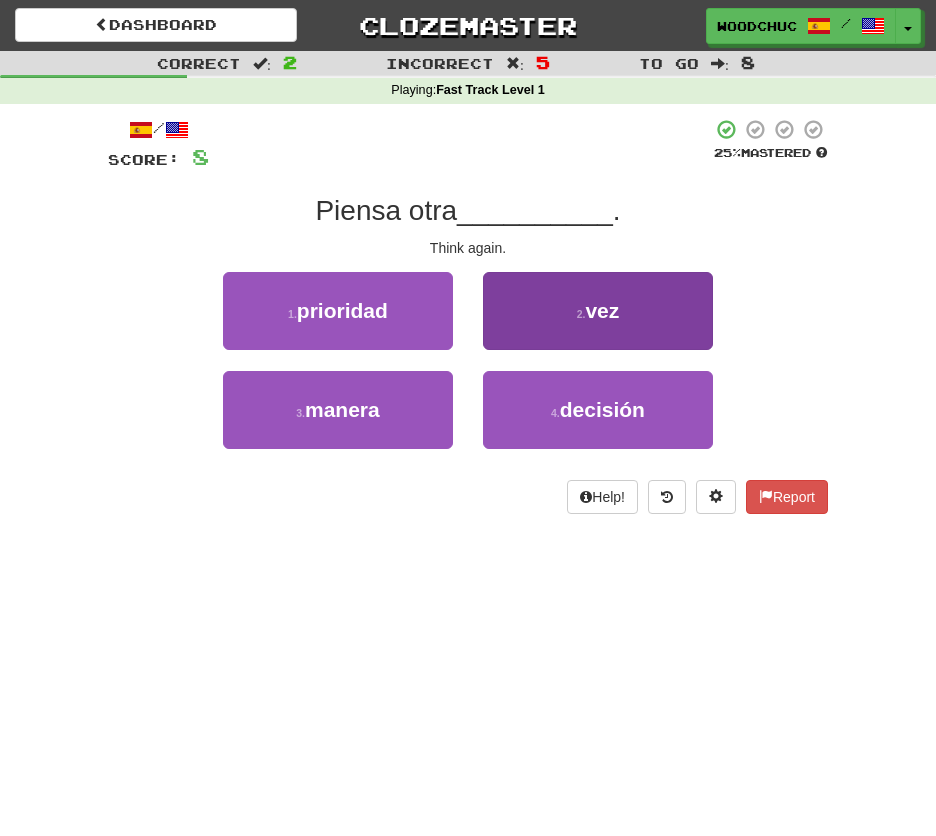 click on "2 .  vez" at bounding box center (598, 311) 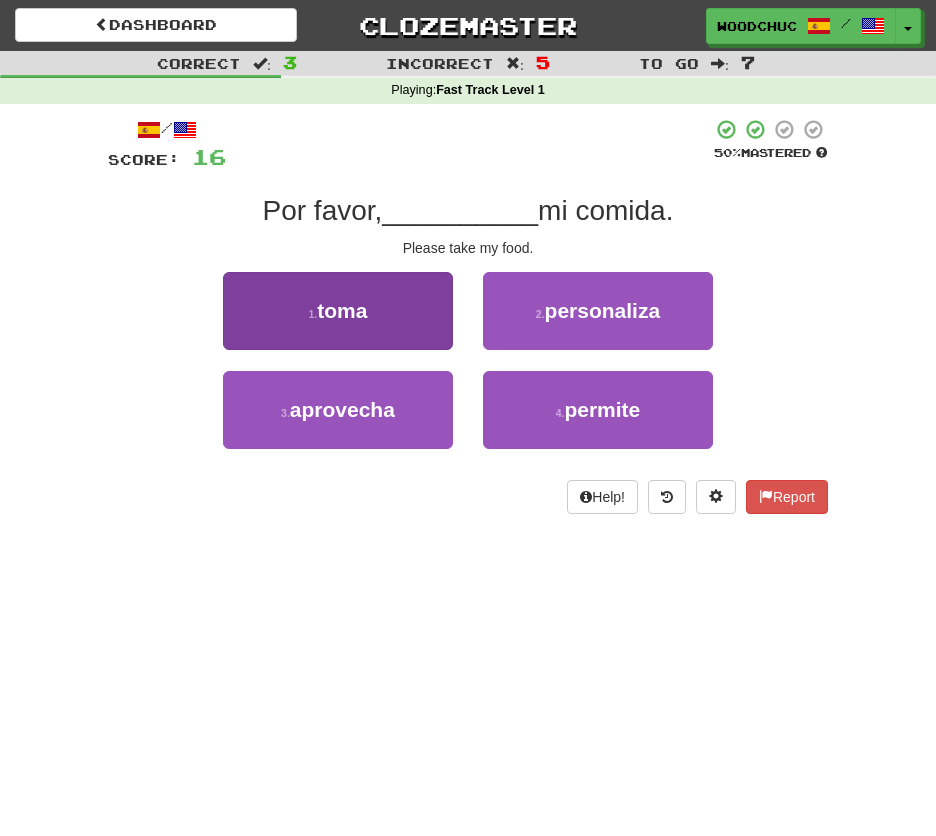 click on "1 .  toma" at bounding box center [338, 311] 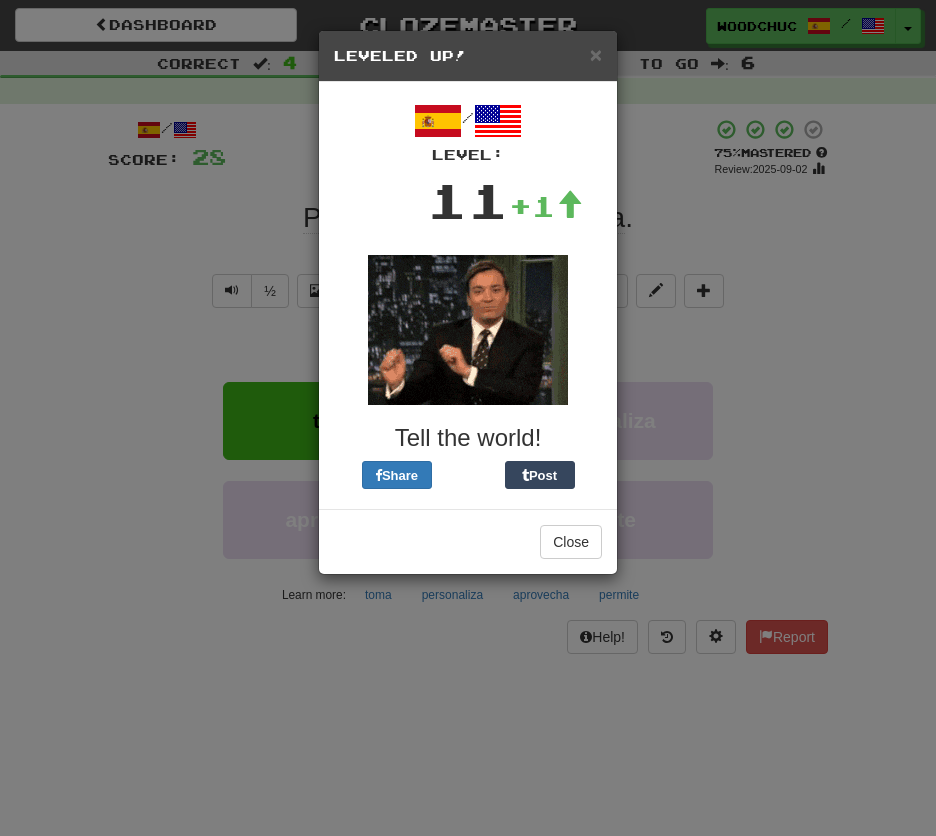 click on "× Leveled Up!  /  Level: 11 +1 Tell the world!  Share  Post Close" at bounding box center [468, 418] 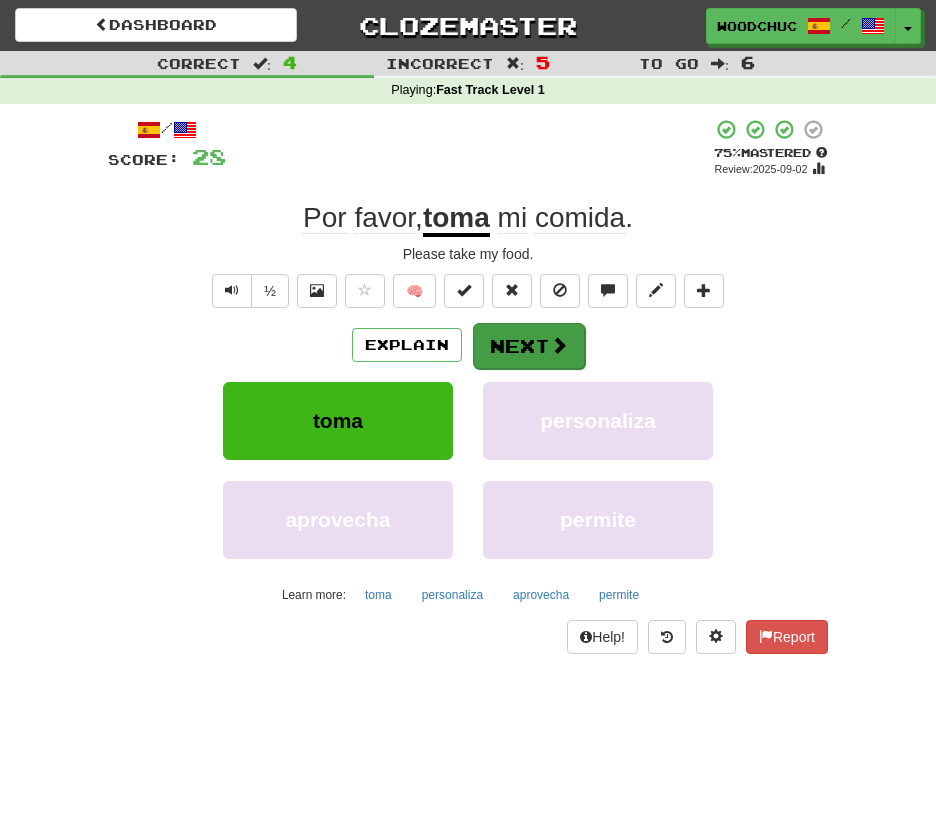 click on "Next" at bounding box center [529, 346] 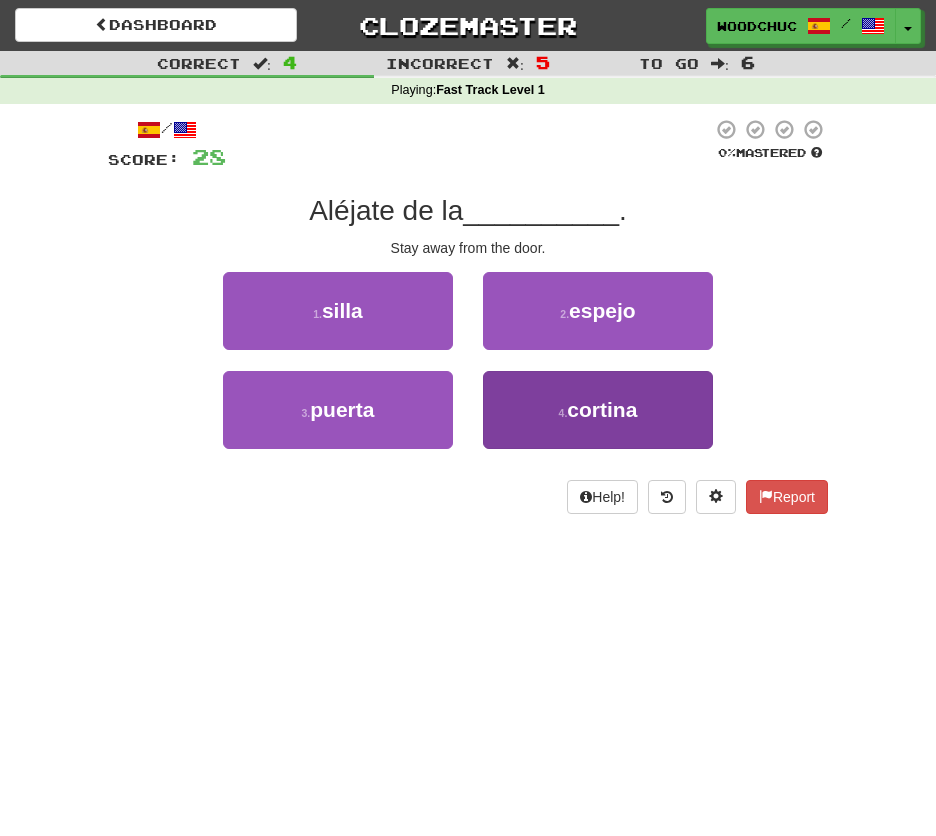 click on "4 .  cortina" at bounding box center [598, 410] 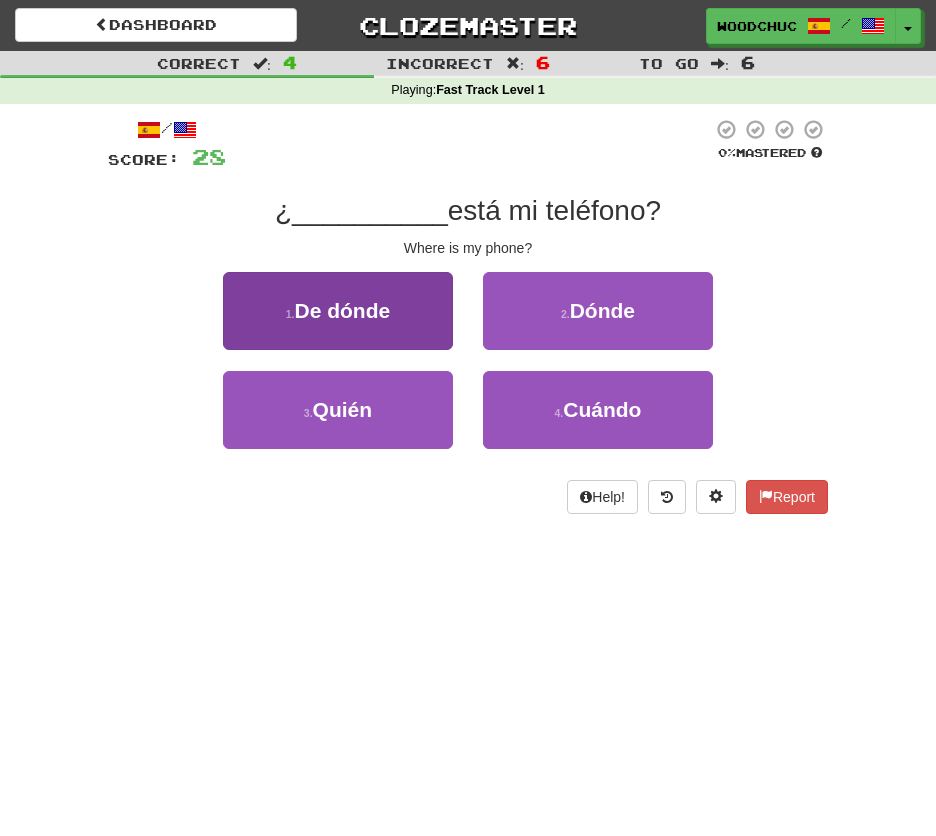 click on "1 .  De dónde" at bounding box center [338, 311] 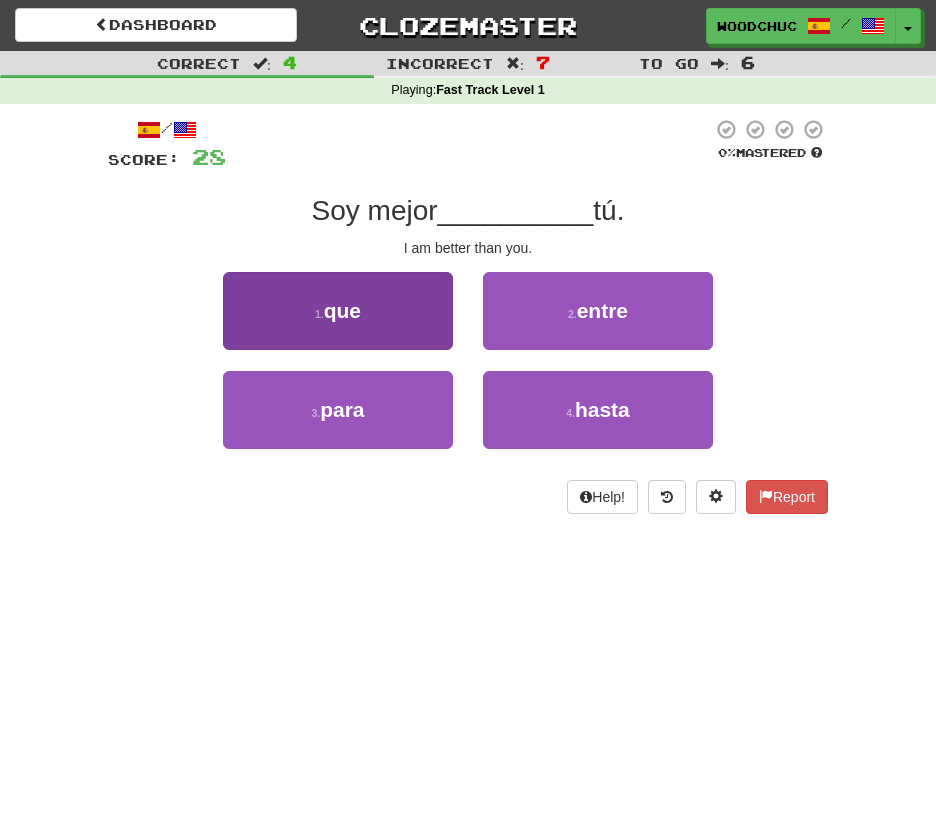 click on "1 .  que" at bounding box center [338, 311] 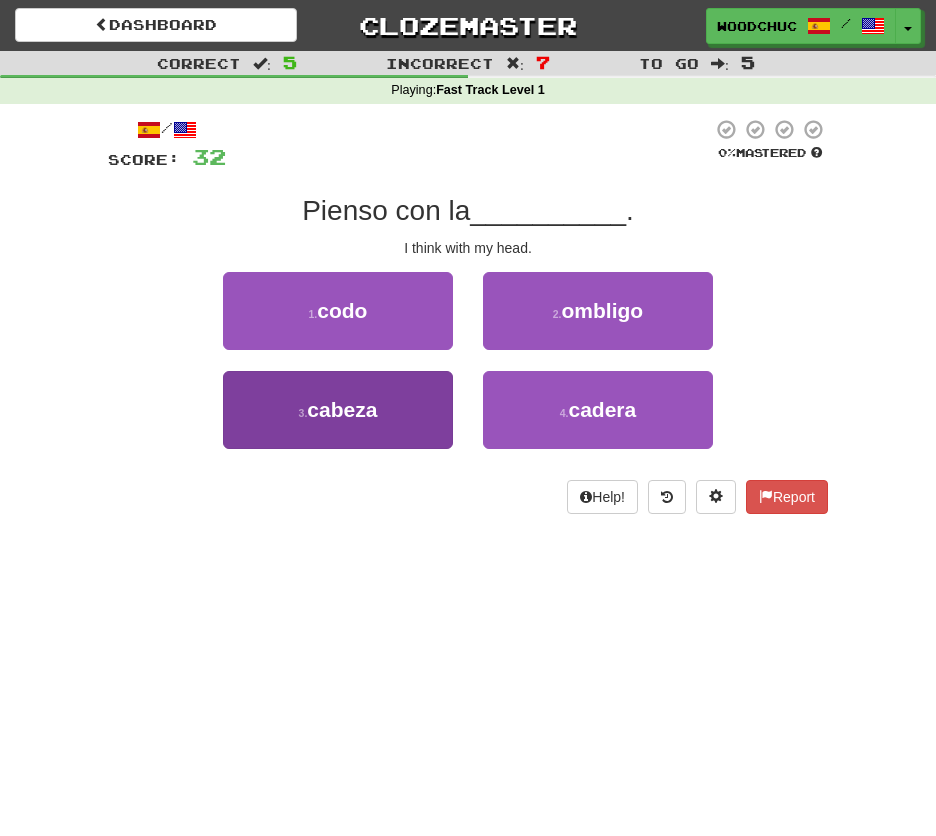 click on "3 .  cabeza" at bounding box center (338, 410) 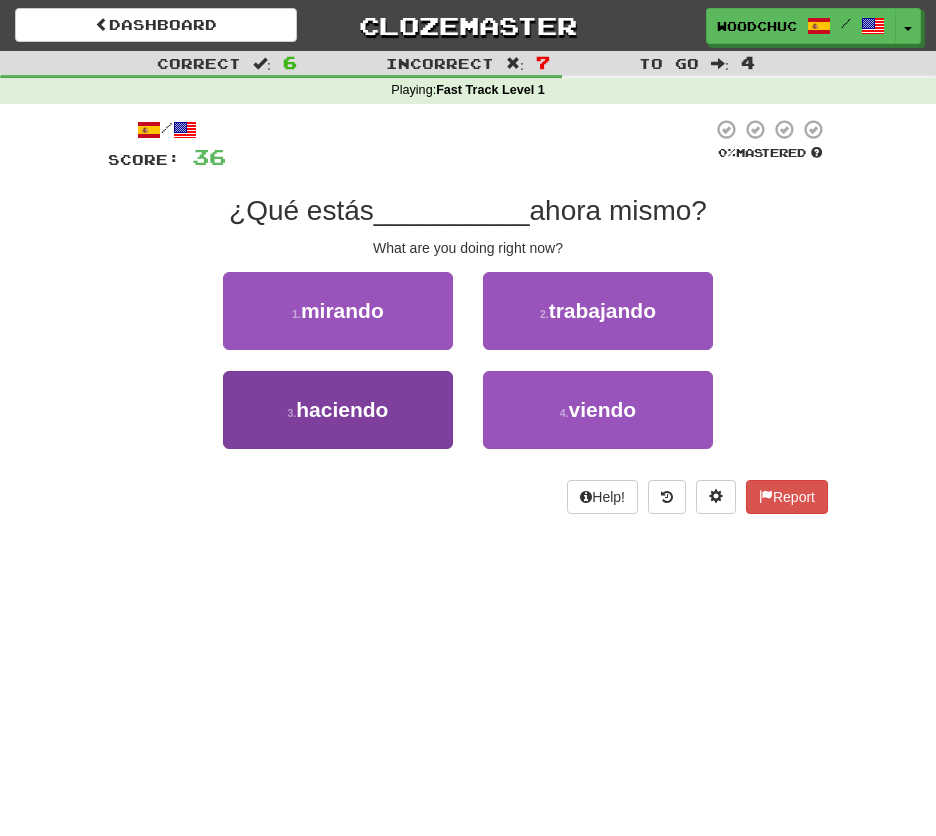 click on "3 .  haciendo" at bounding box center (338, 410) 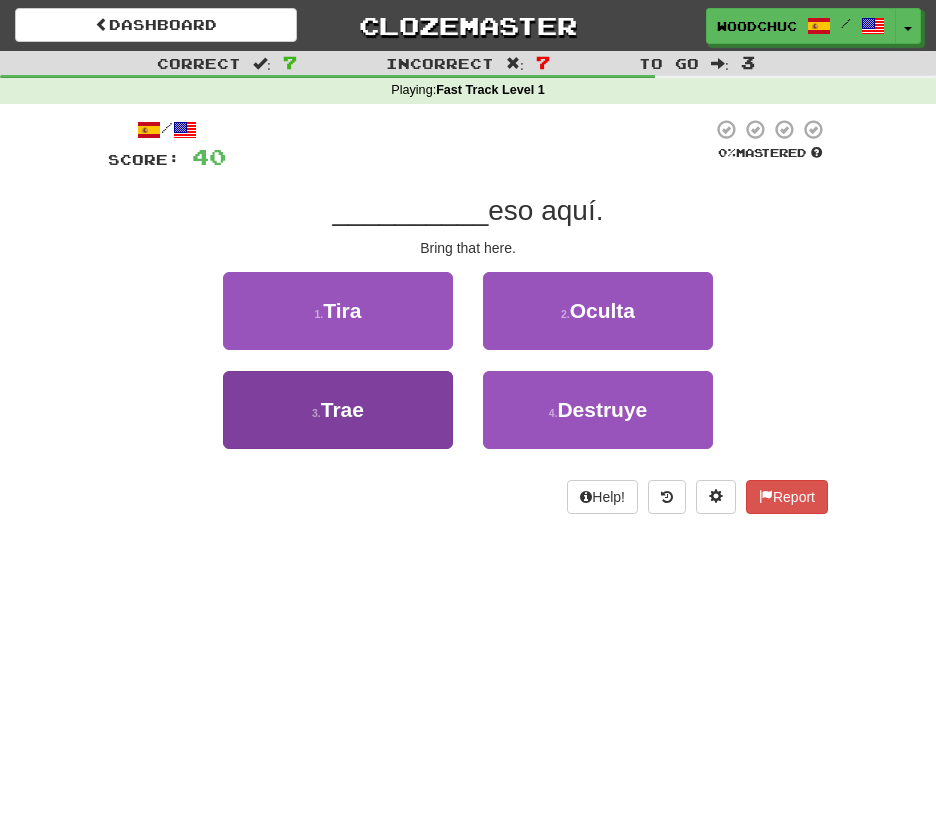 click on "3 .  Trae" at bounding box center [338, 410] 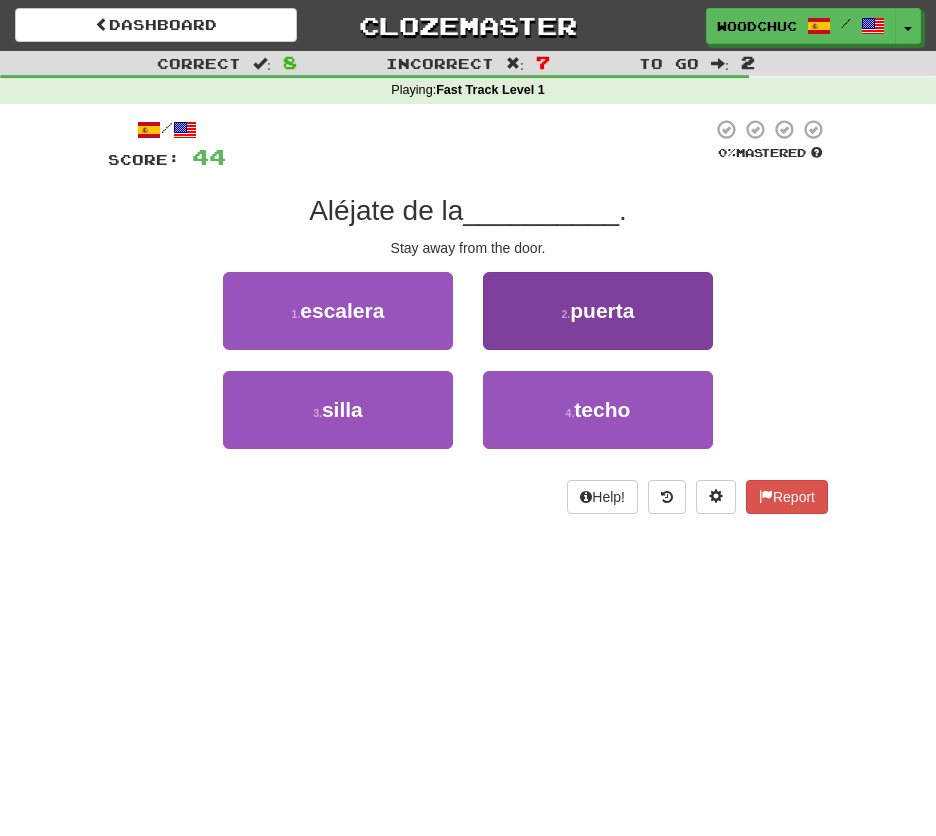 click on "2 .  puerta" at bounding box center (598, 311) 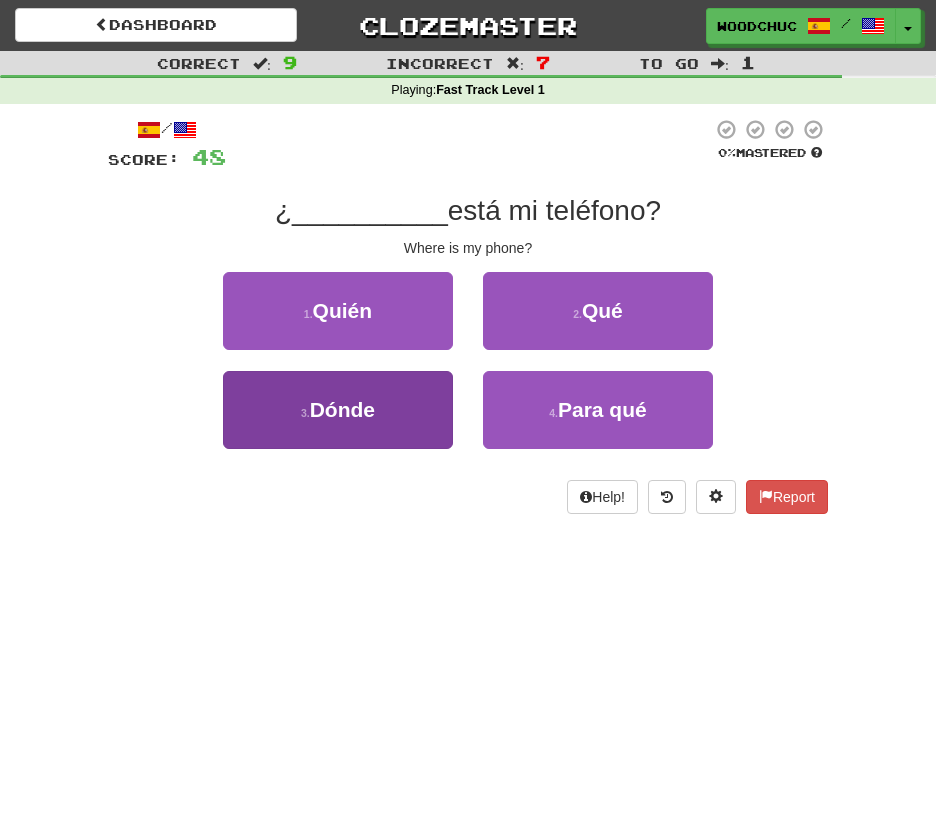 click on "3 .  Dónde" at bounding box center [338, 410] 